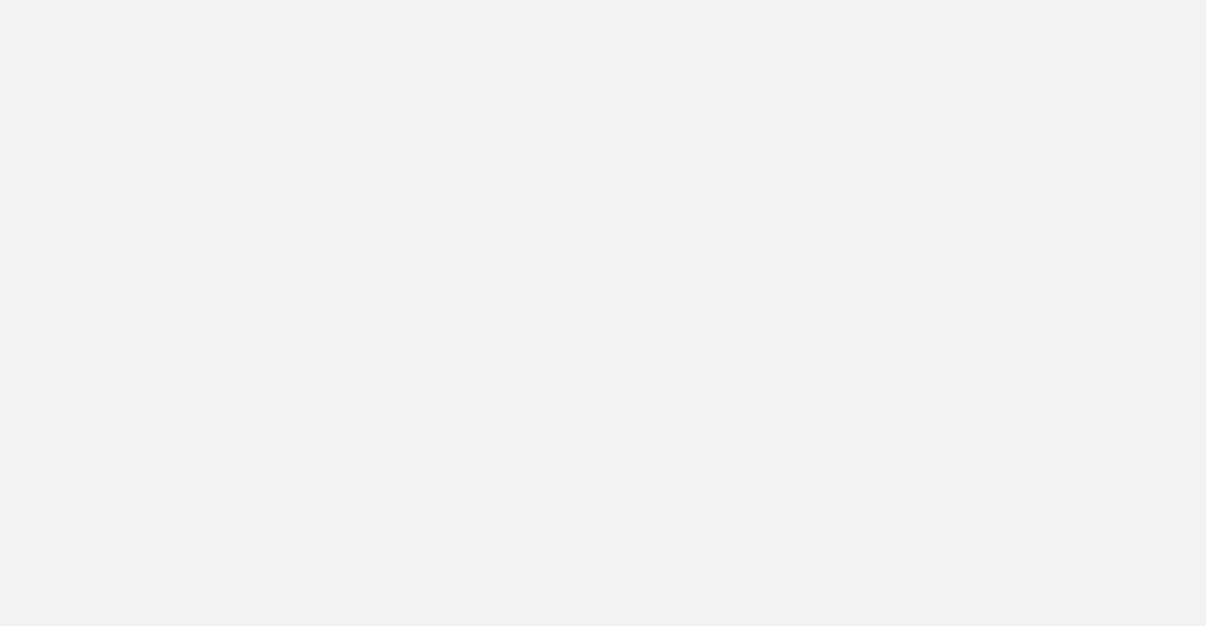 scroll, scrollTop: 0, scrollLeft: 0, axis: both 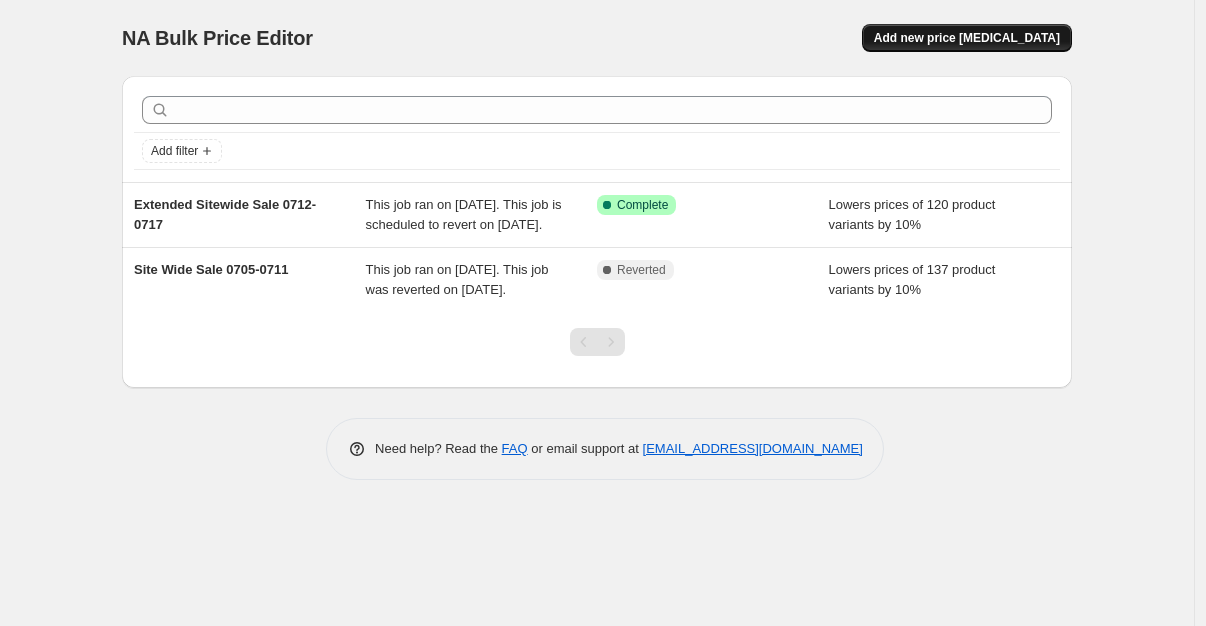 click on "Add new price [MEDICAL_DATA]" at bounding box center (967, 38) 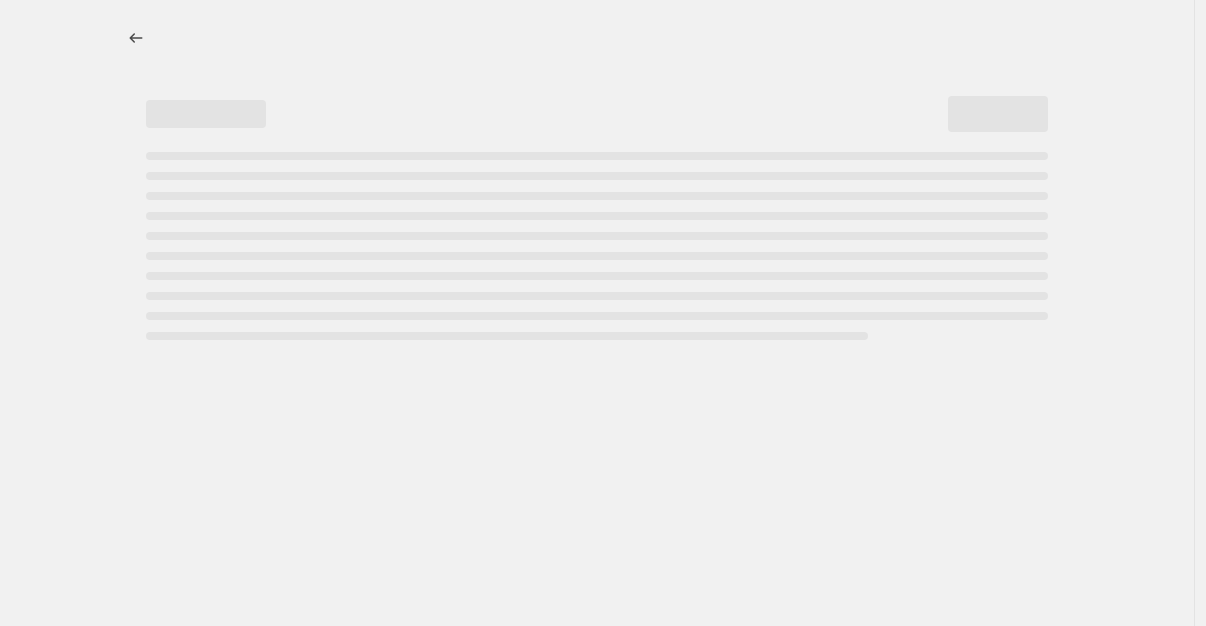 select on "percentage" 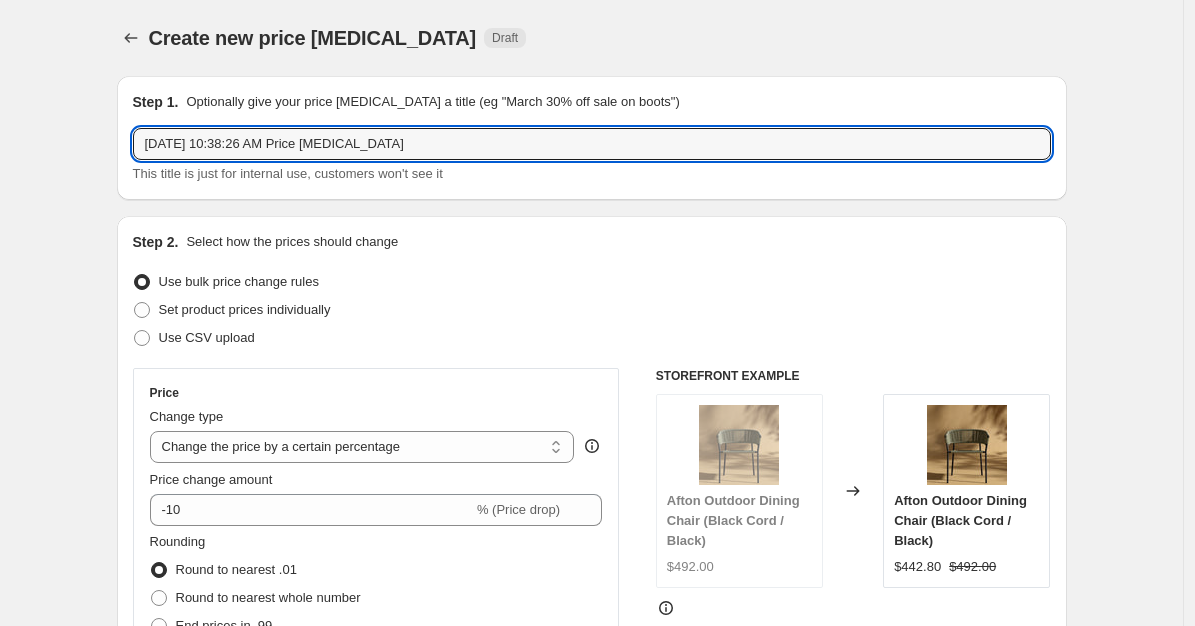 drag, startPoint x: 445, startPoint y: 147, endPoint x: 42, endPoint y: 130, distance: 403.3584 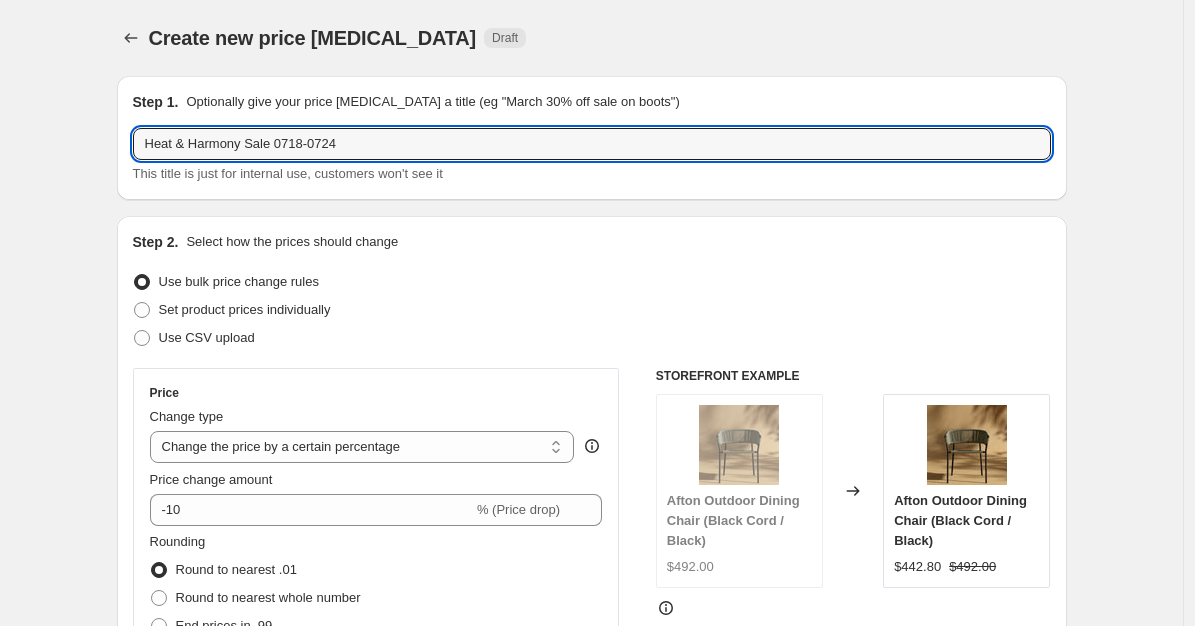 type on "Heat & Harmony Sale 0718-0724" 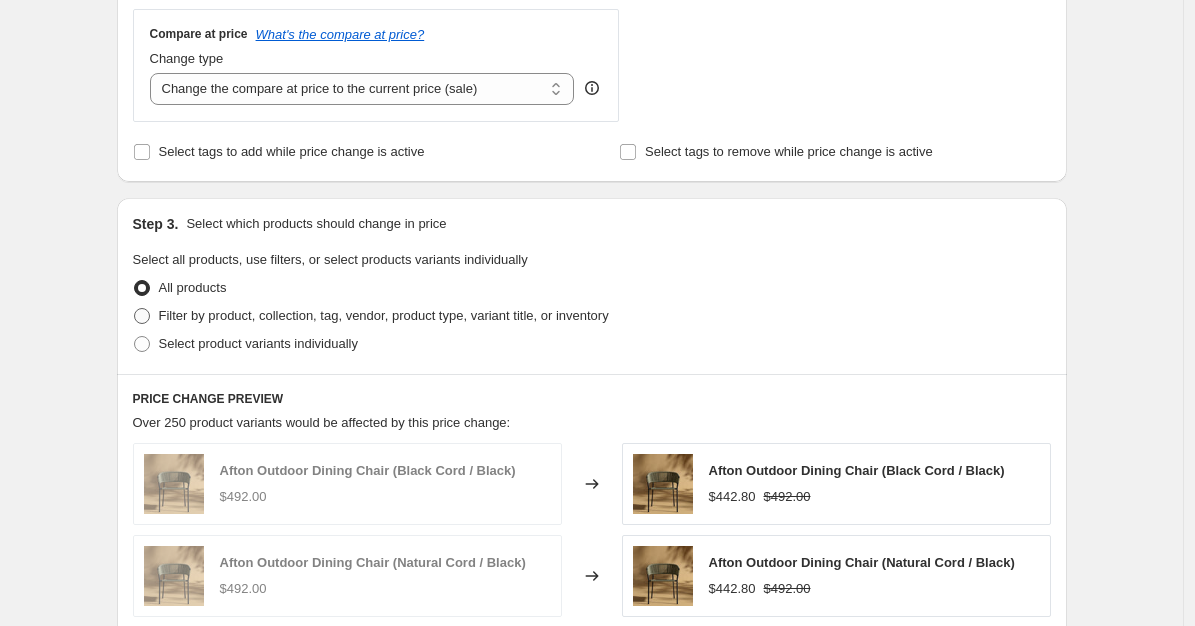 scroll, scrollTop: 739, scrollLeft: 0, axis: vertical 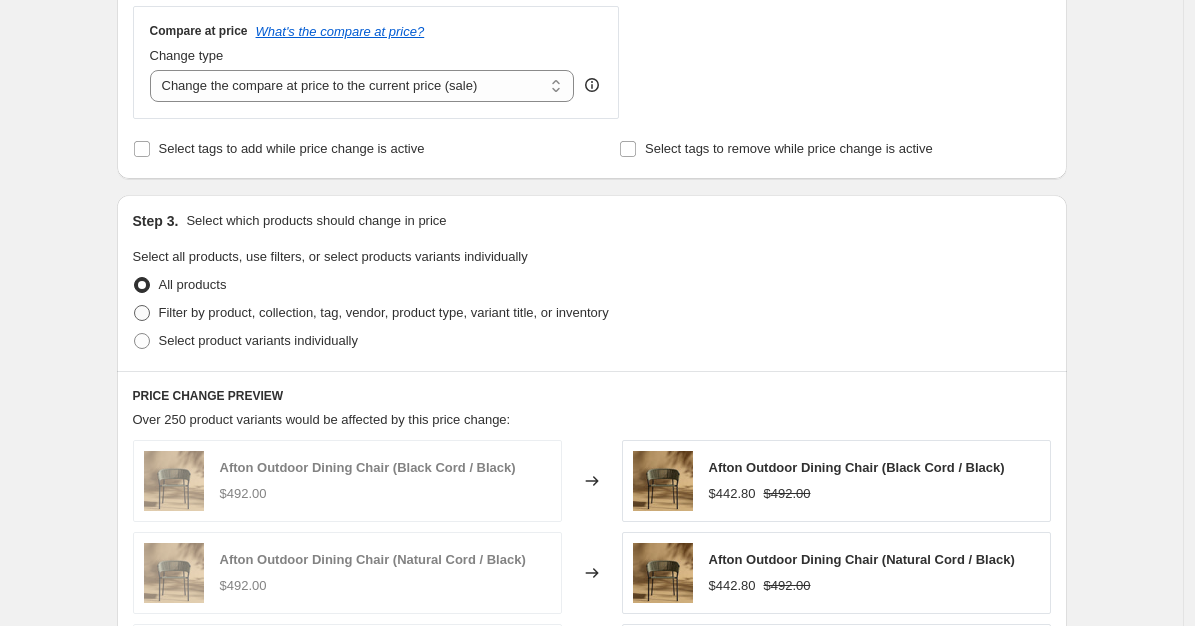 click at bounding box center (142, 313) 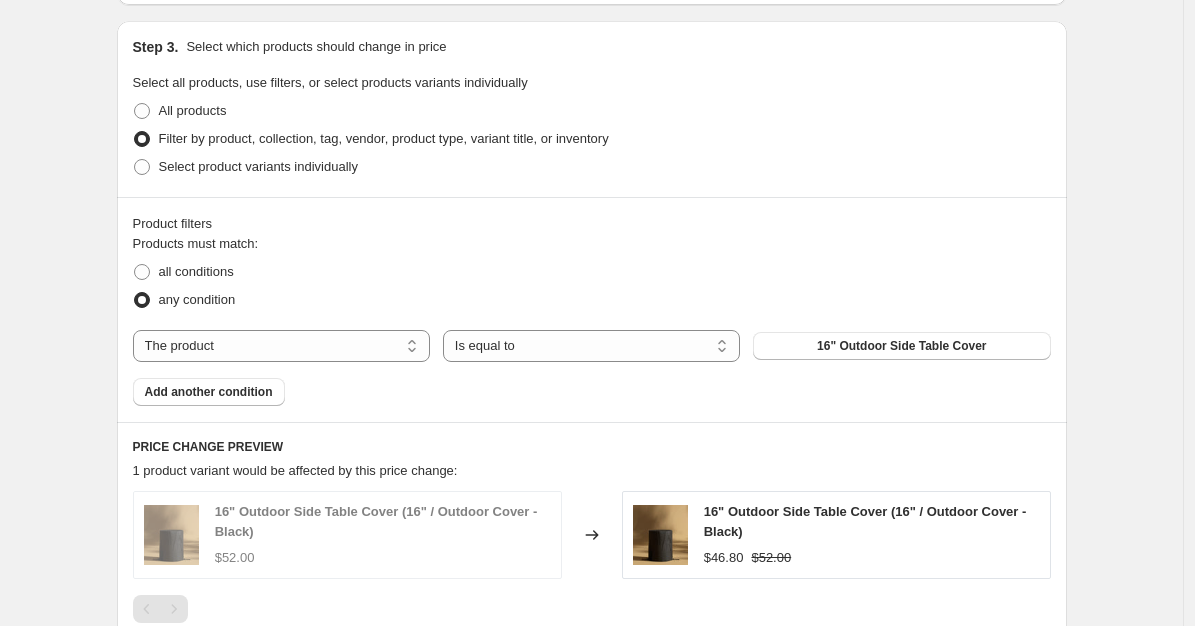 scroll, scrollTop: 922, scrollLeft: 0, axis: vertical 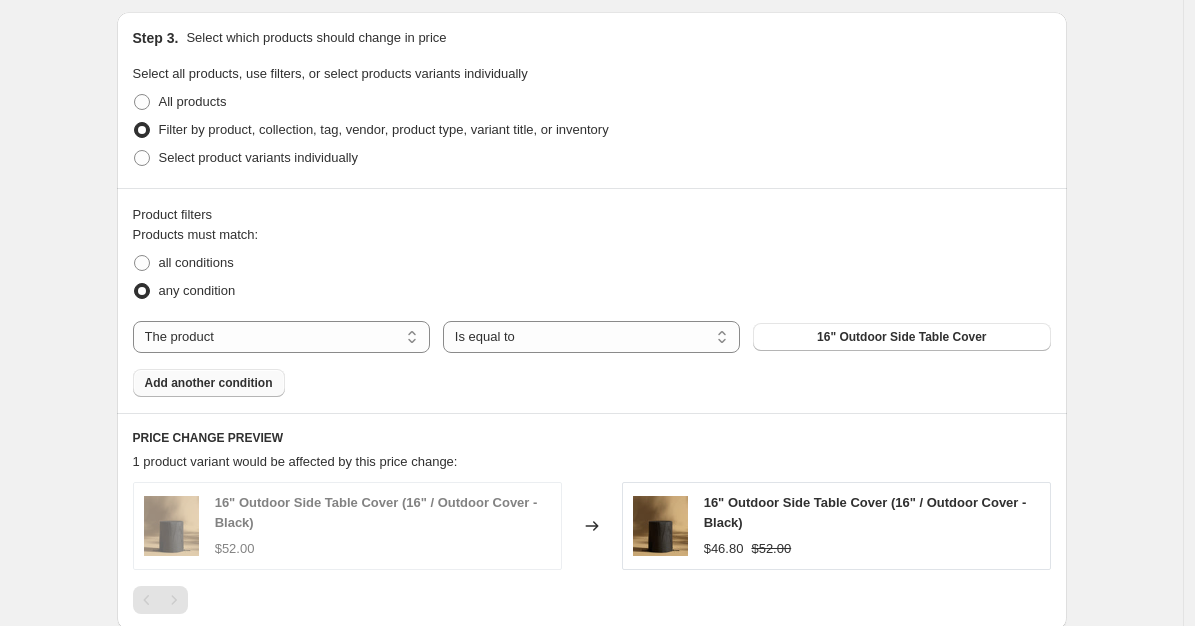 click on "Add another condition" at bounding box center [209, 383] 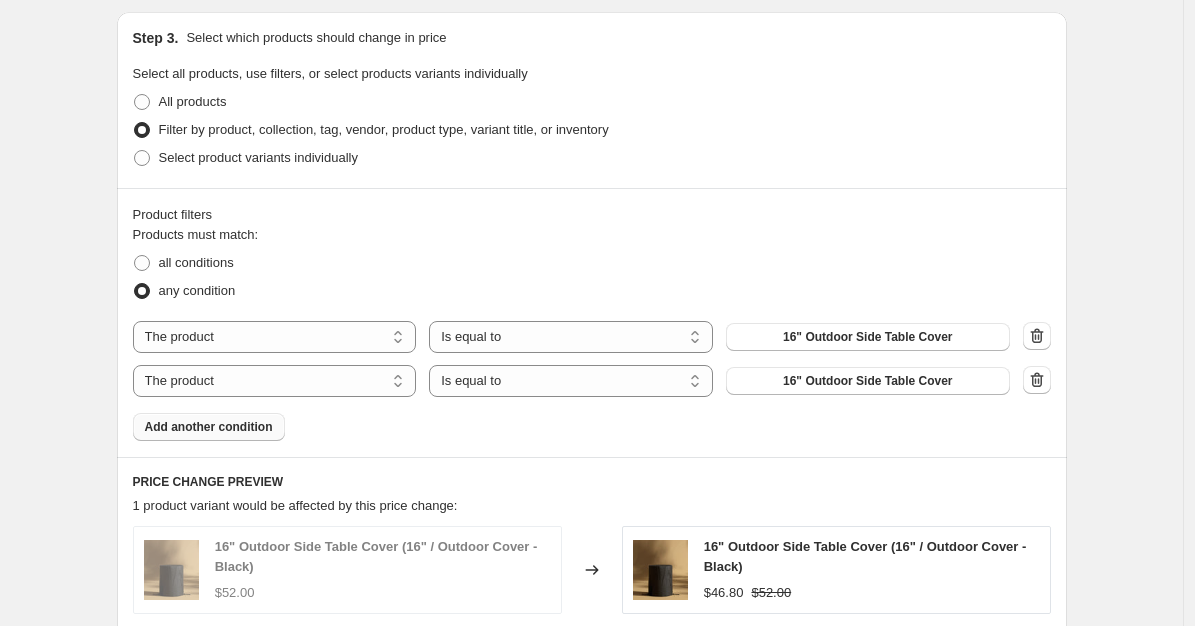 click on "Add another condition" at bounding box center [209, 427] 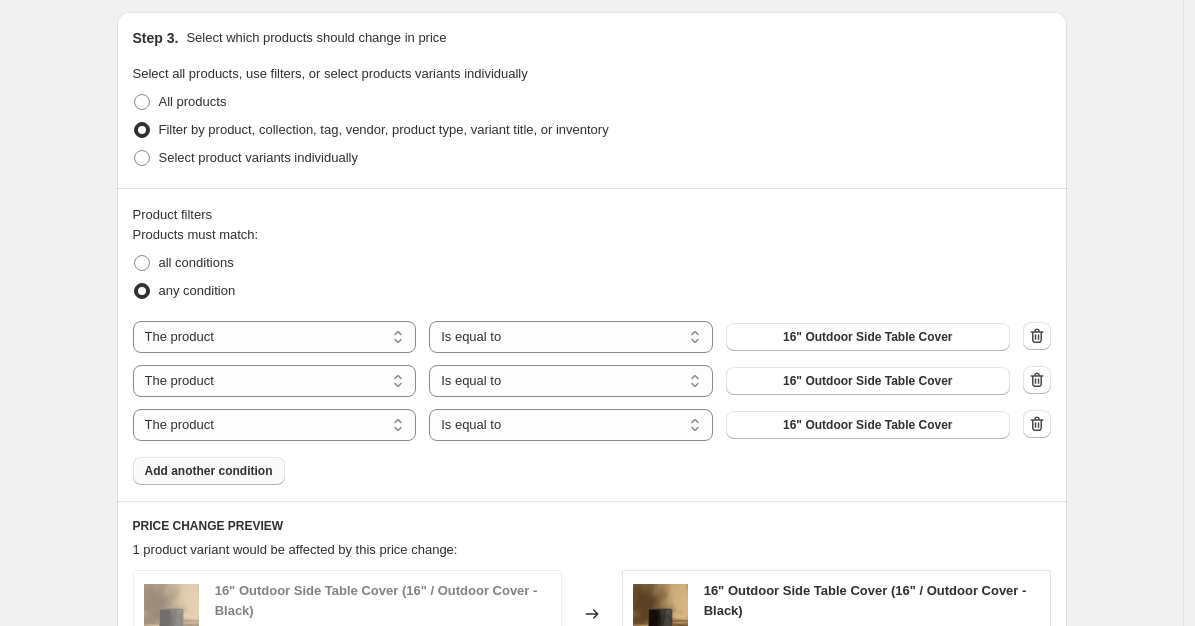 click on "Product filters Products must match: all conditions any condition The product The product's collection The product's tag The product's vendor The product's type The product's status The variant's title Inventory quantity The product Is equal to Is not equal to Is equal to 16" Outdoor Side Table Cover The product The product's collection The product's tag The product's vendor The product's type The product's status The variant's title Inventory quantity The product Is equal to Is not equal to Is equal to 16" Outdoor Side Table Cover The product The product's collection The product's tag The product's vendor The product's type The product's status The variant's title Inventory quantity The product Is equal to Is not equal to Is equal to 16" Outdoor Side Table Cover Add another condition" at bounding box center [592, 344] 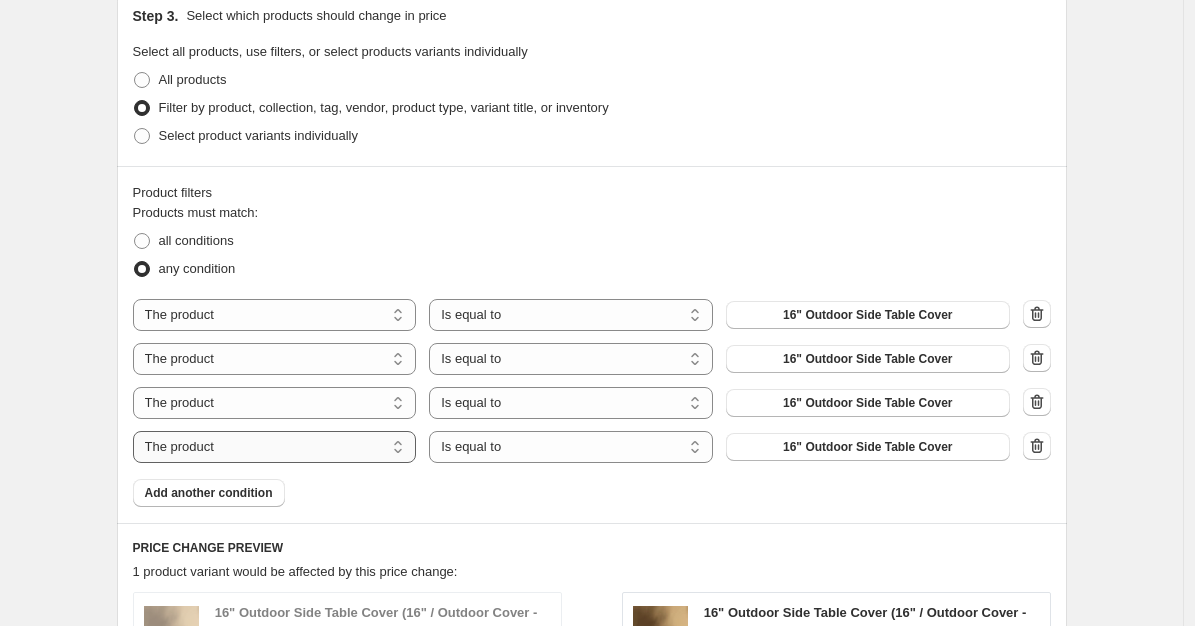 scroll, scrollTop: 951, scrollLeft: 0, axis: vertical 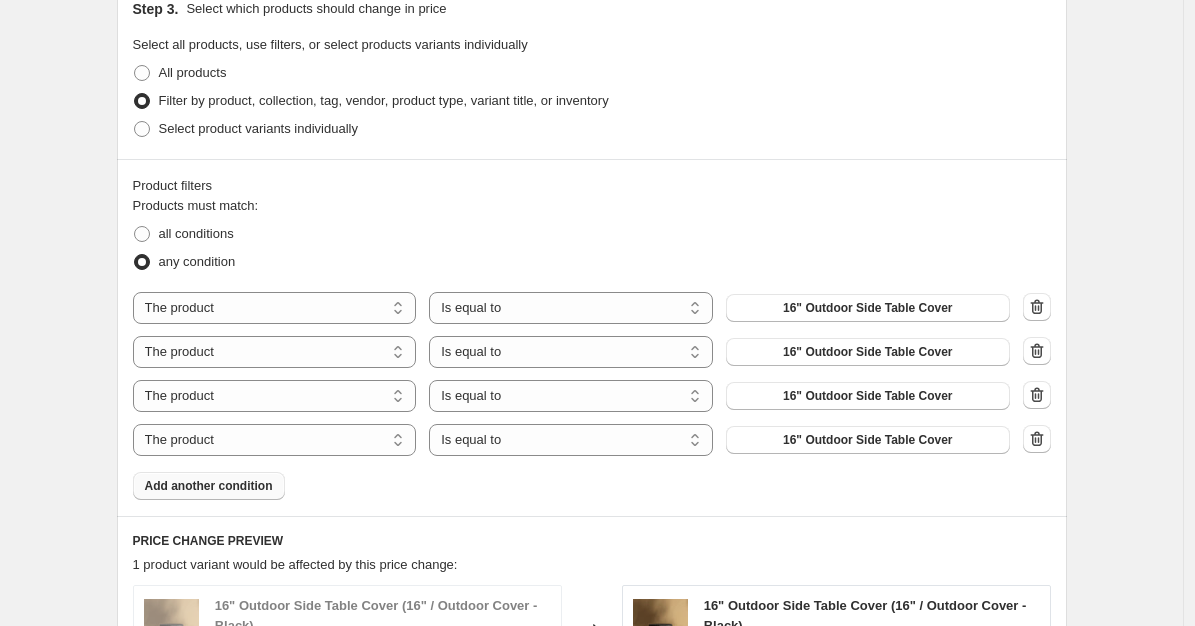 click on "Add another condition" at bounding box center (209, 486) 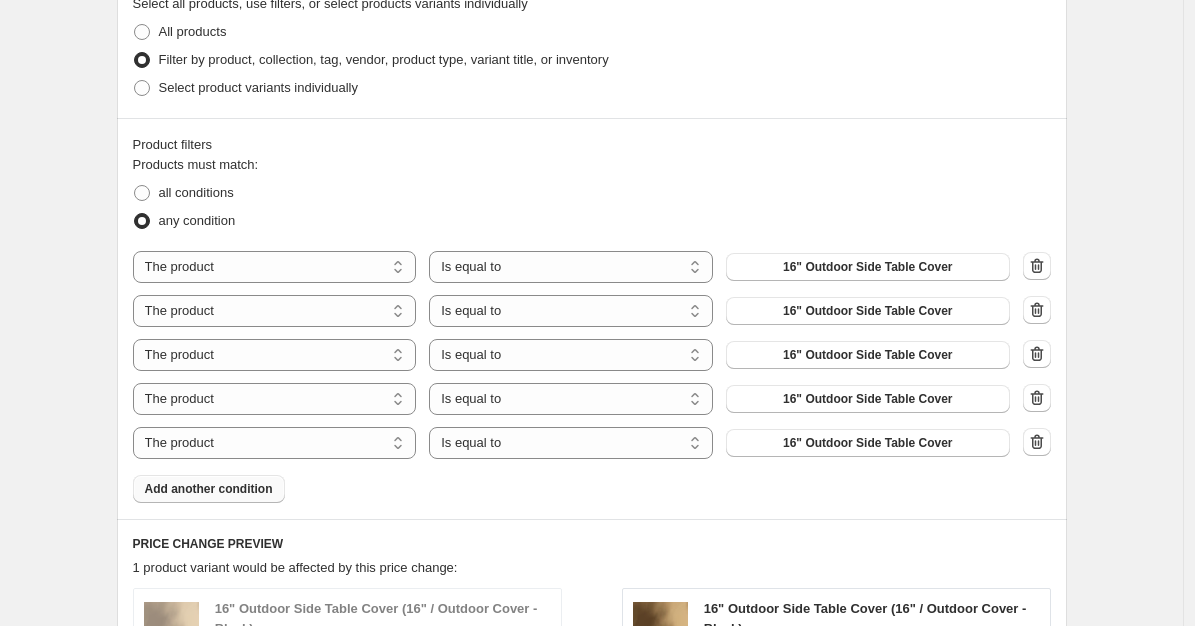 scroll, scrollTop: 993, scrollLeft: 0, axis: vertical 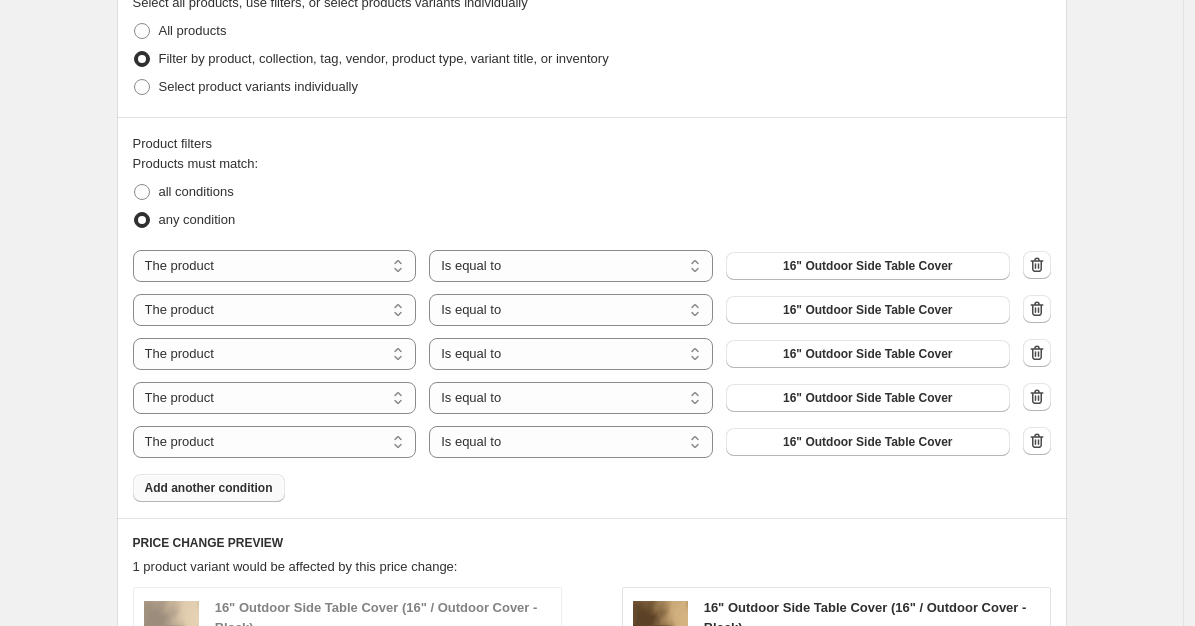 click on "Add another condition" at bounding box center [209, 488] 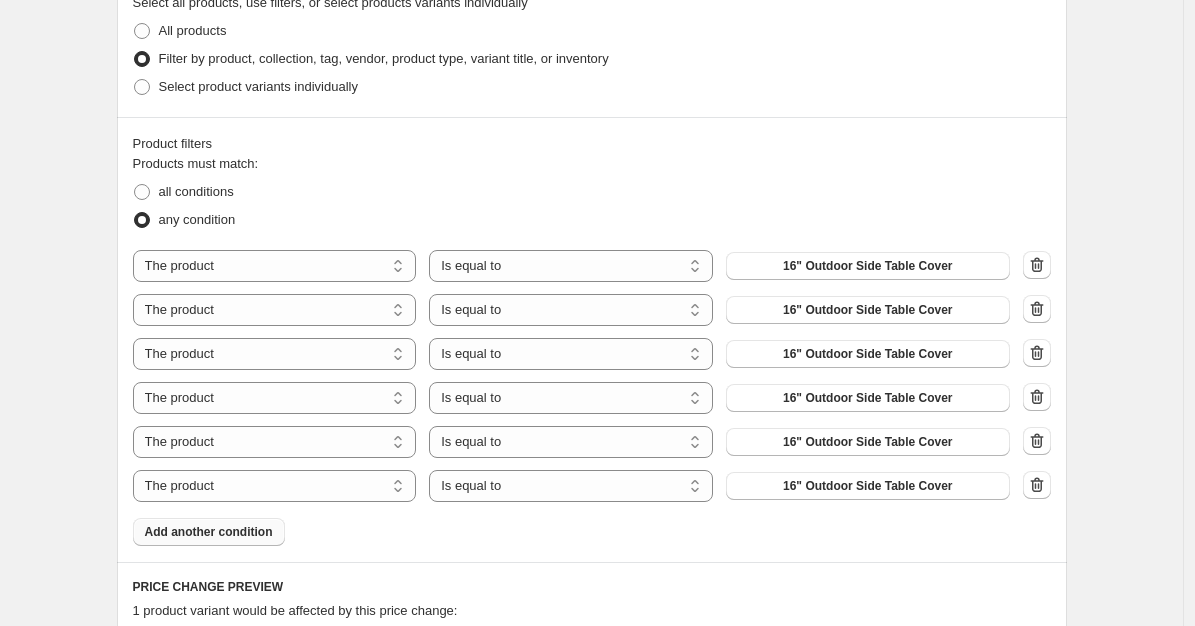 click on "Add another condition" at bounding box center (209, 532) 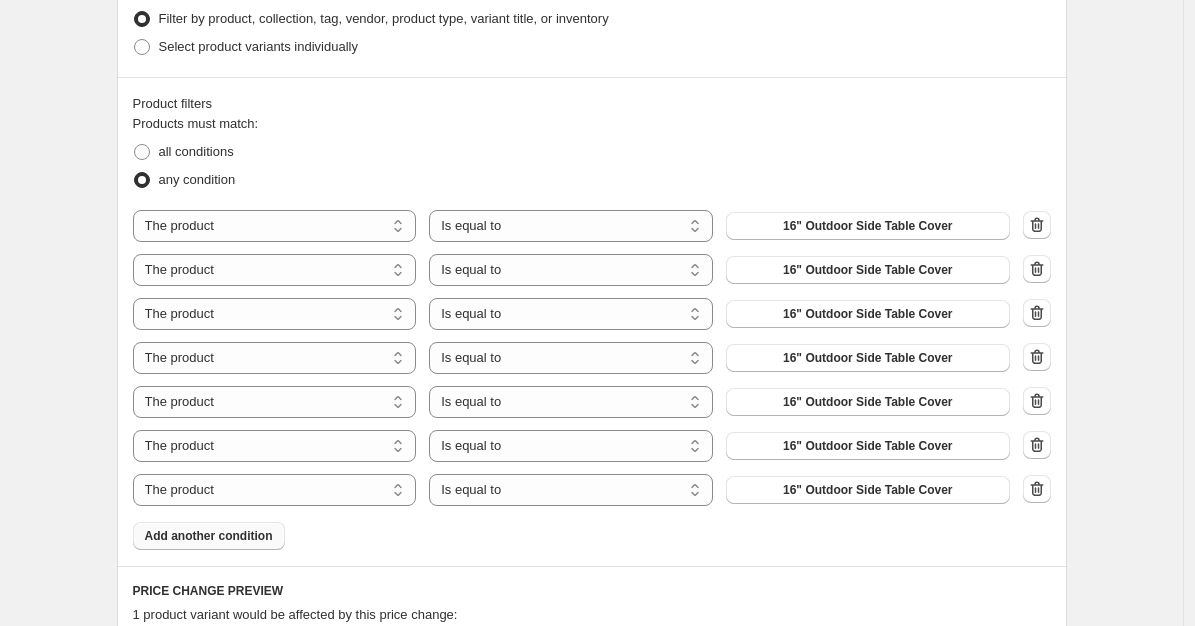 click on "Add another condition" at bounding box center [209, 536] 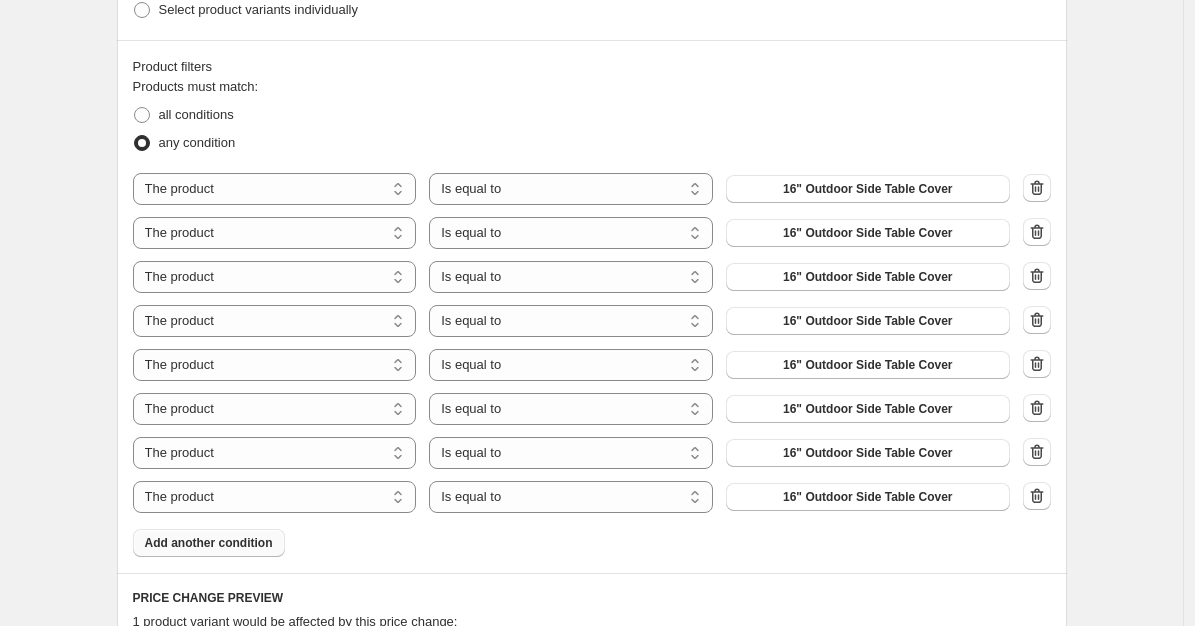 click on "Add another condition" at bounding box center [209, 543] 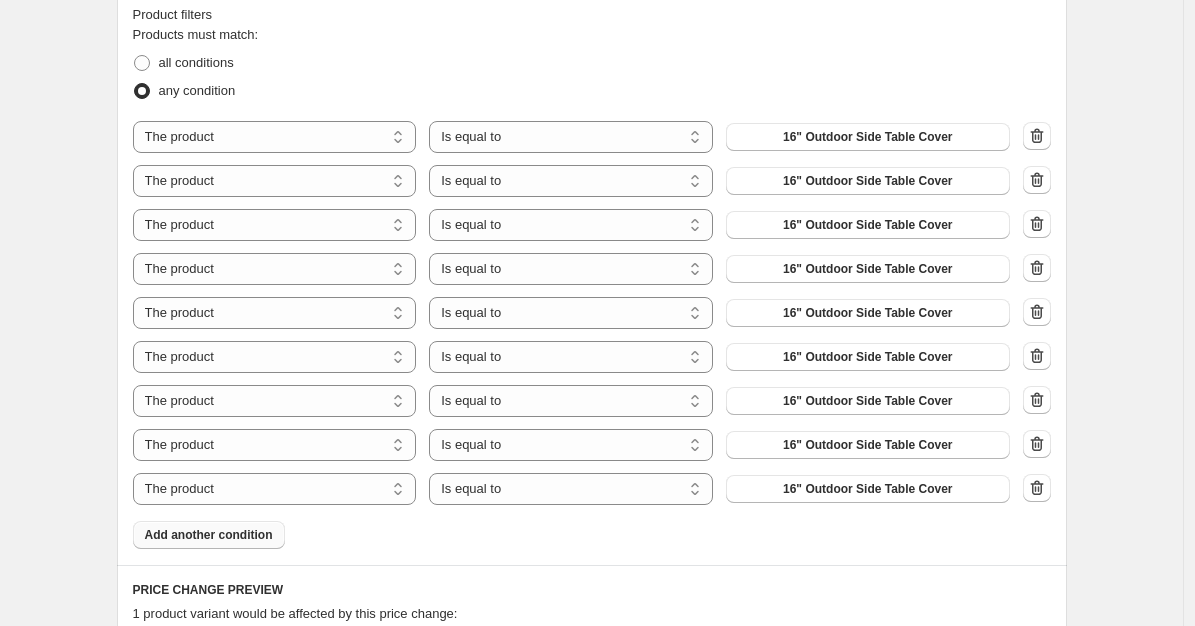 click on "Add another condition" at bounding box center (209, 535) 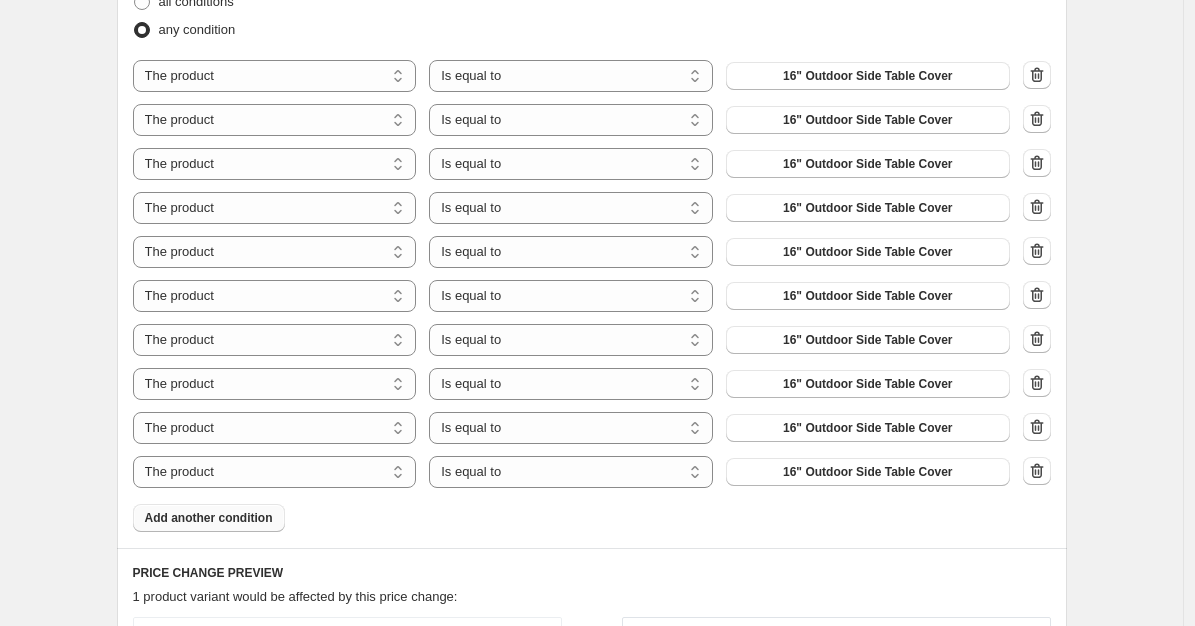 click on "Add another condition" at bounding box center (209, 518) 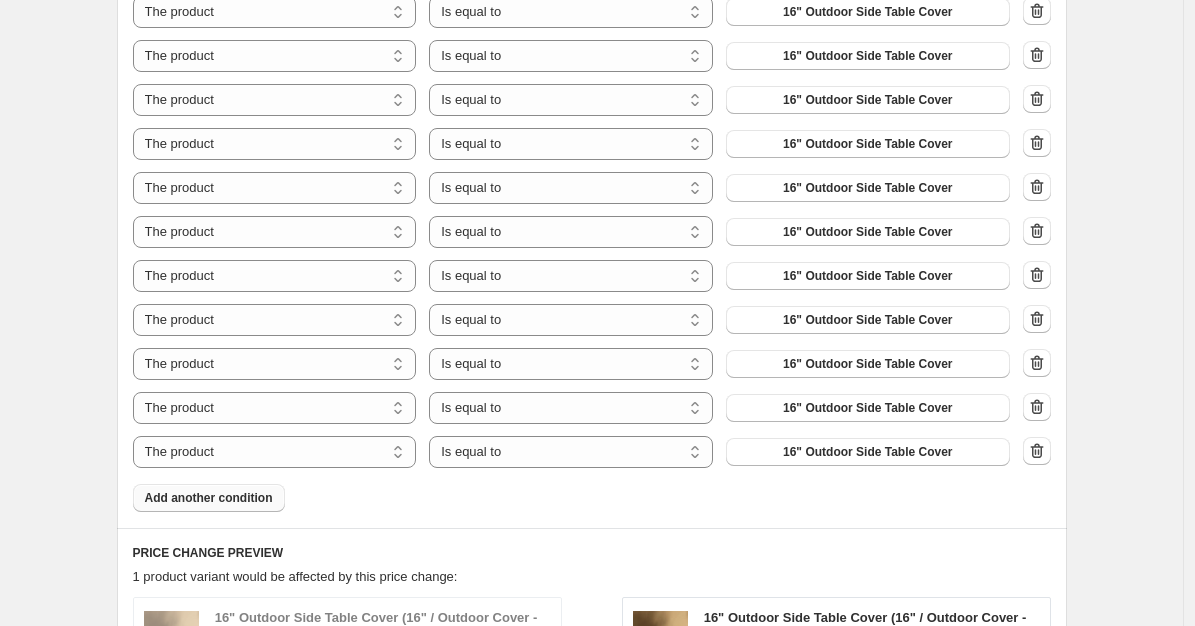 click on "Add another condition" at bounding box center (209, 498) 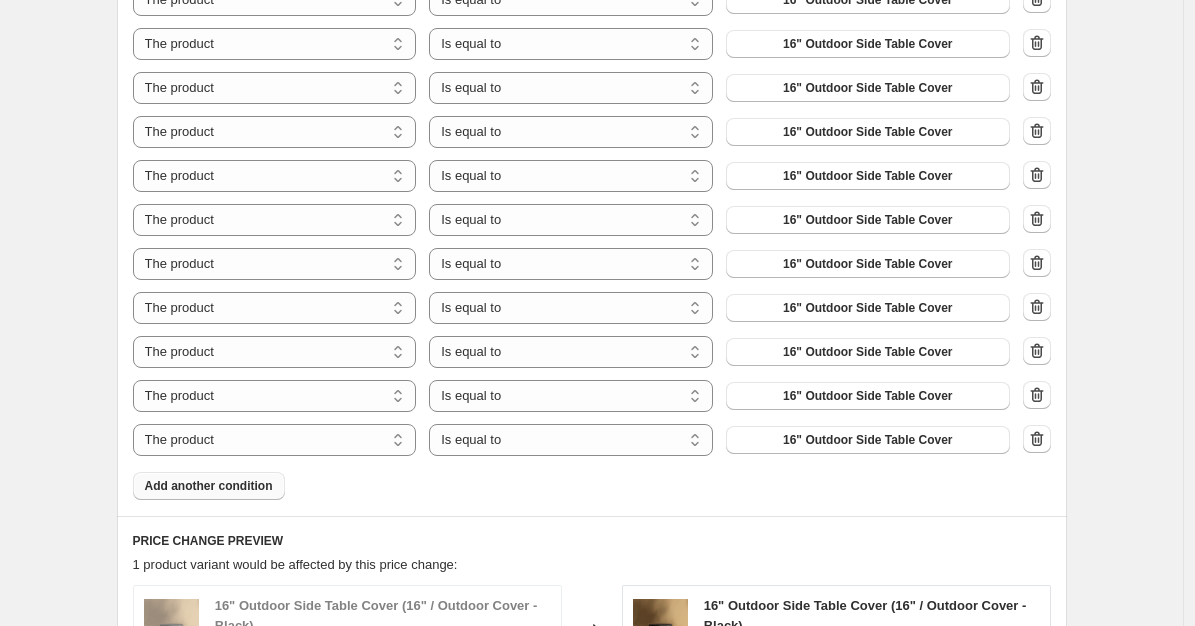 click on "Add another condition" at bounding box center [209, 486] 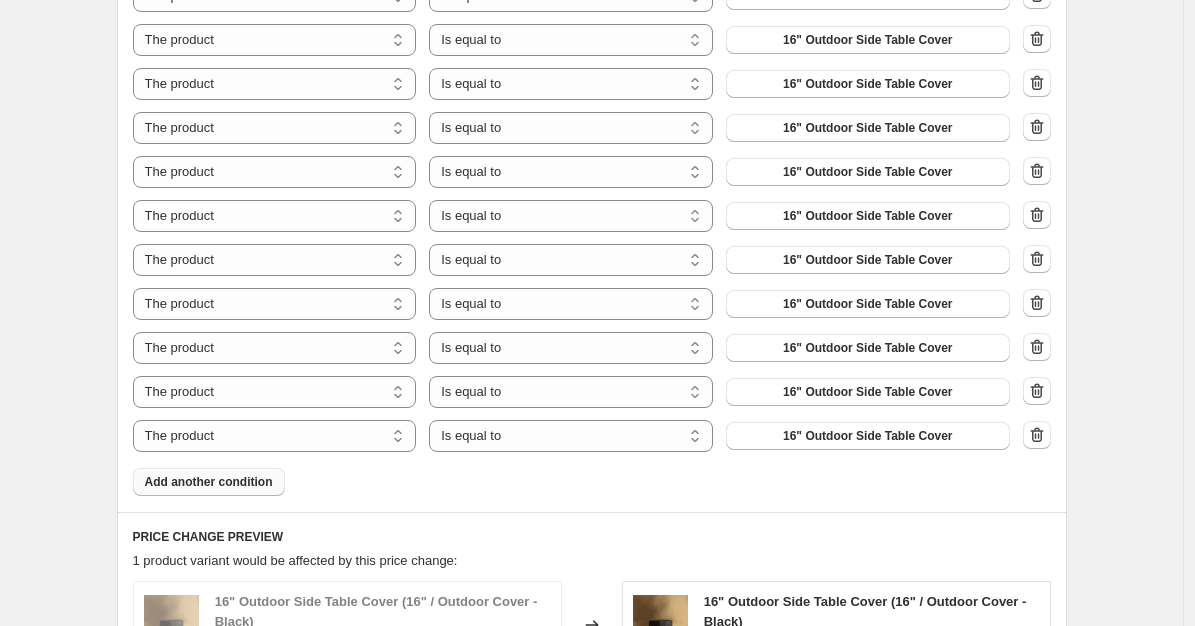 click on "Add another condition" at bounding box center (209, 482) 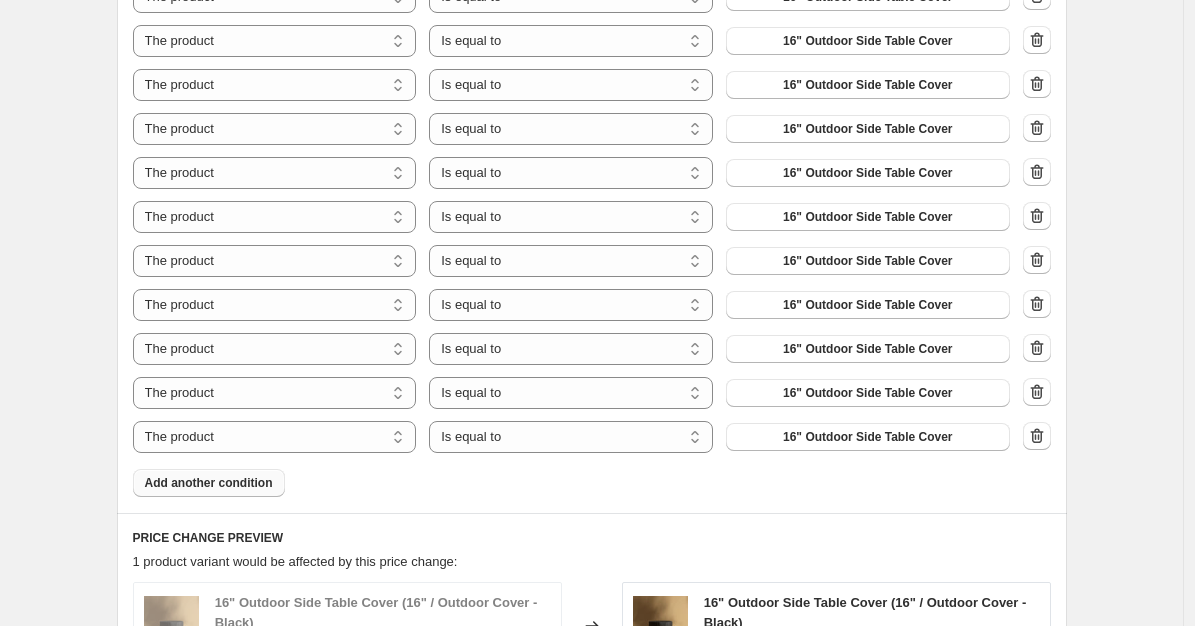 click on "Add another condition" at bounding box center (209, 483) 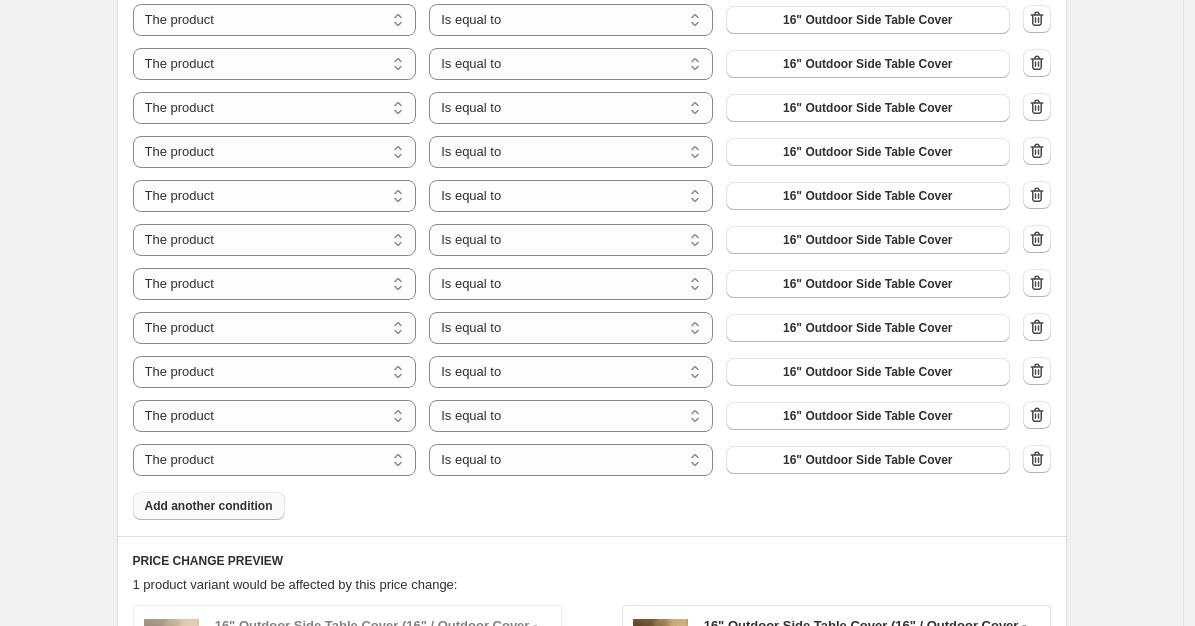 scroll, scrollTop: 1422, scrollLeft: 0, axis: vertical 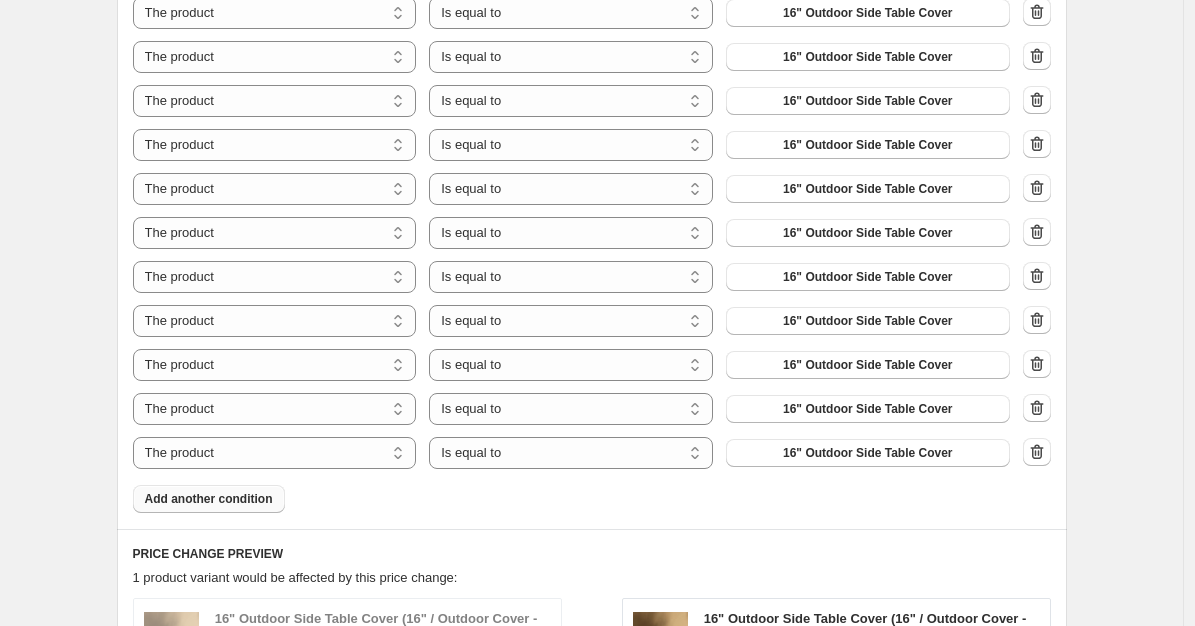 click on "Add another condition" at bounding box center (209, 499) 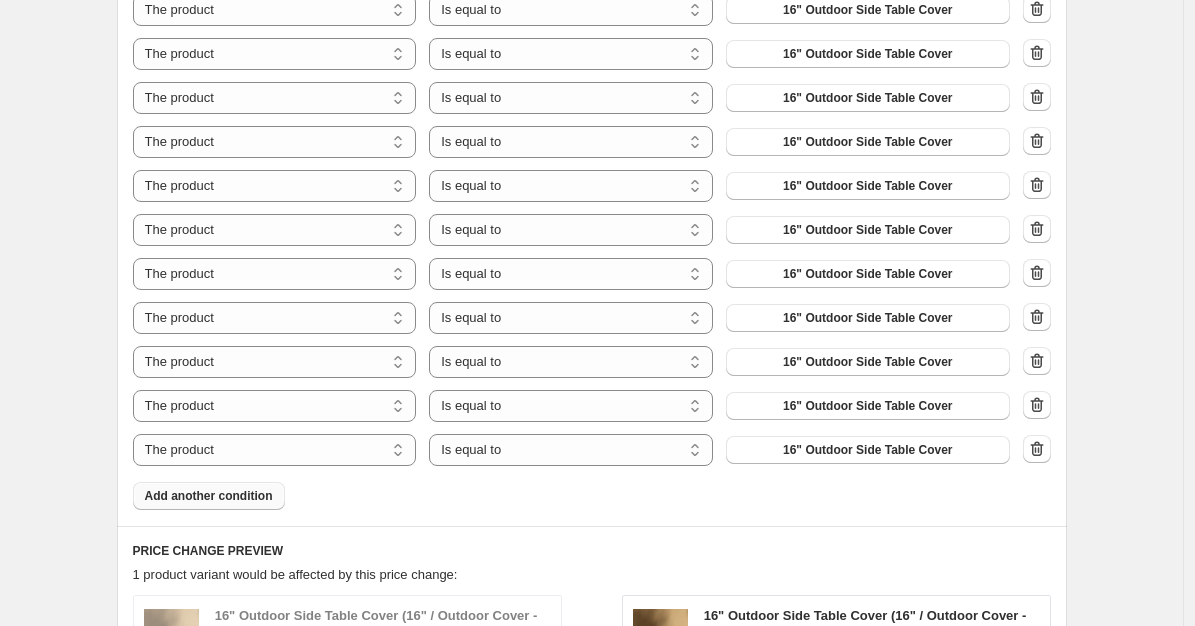click on "Add another condition" at bounding box center (209, 496) 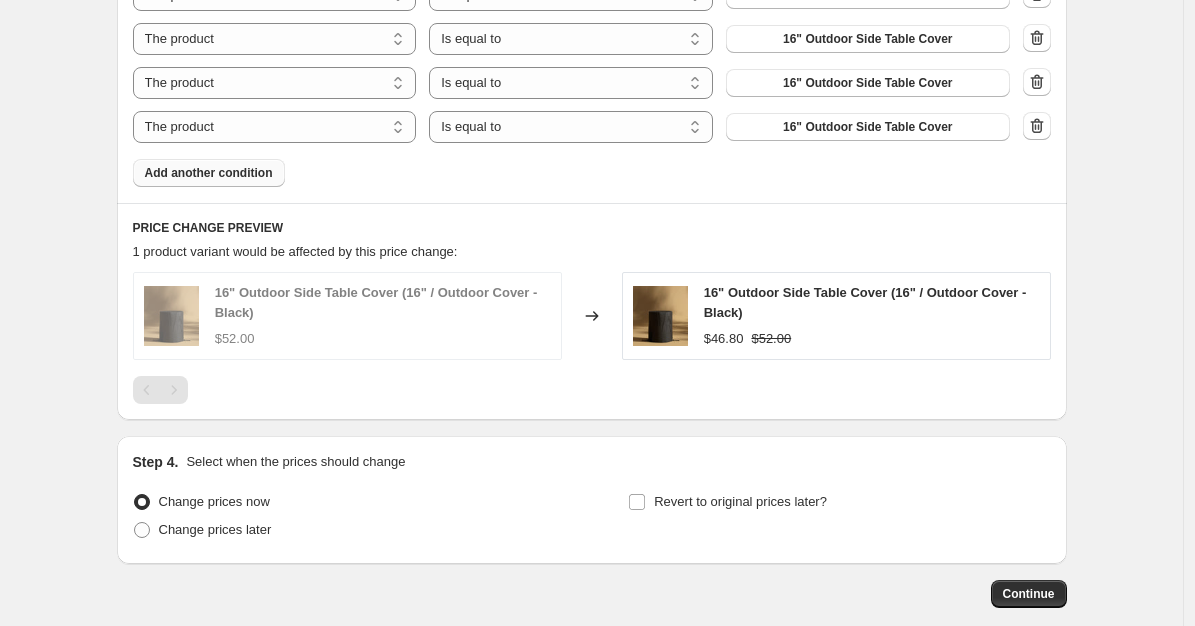 scroll, scrollTop: 1940, scrollLeft: 0, axis: vertical 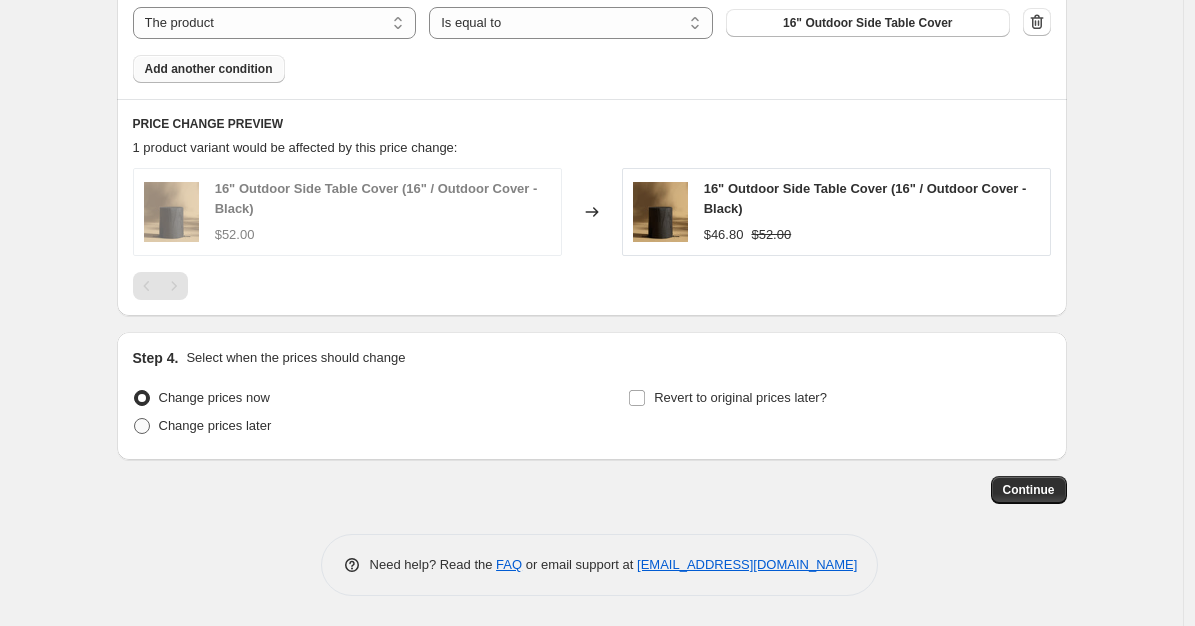 click at bounding box center (142, 426) 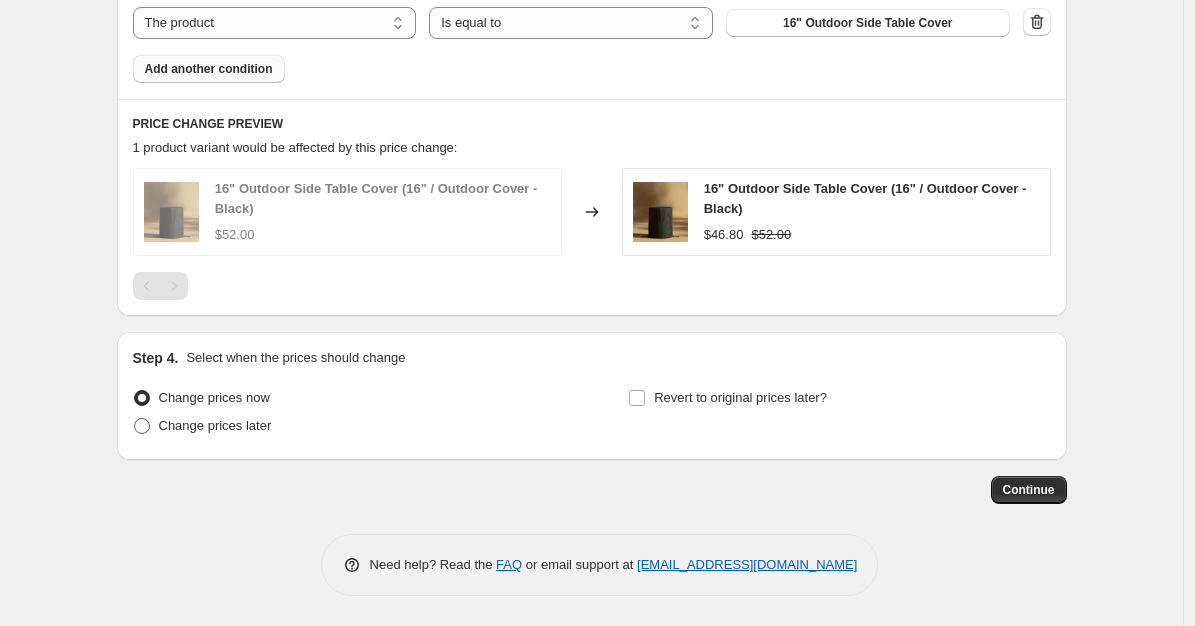 radio on "true" 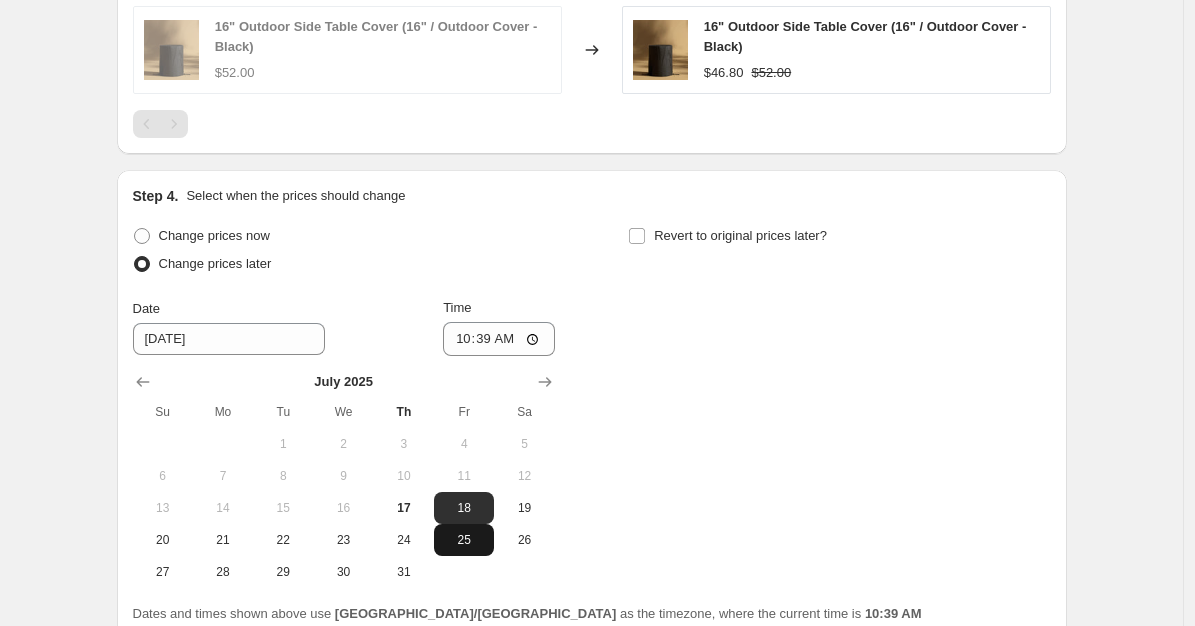 scroll, scrollTop: 2114, scrollLeft: 0, axis: vertical 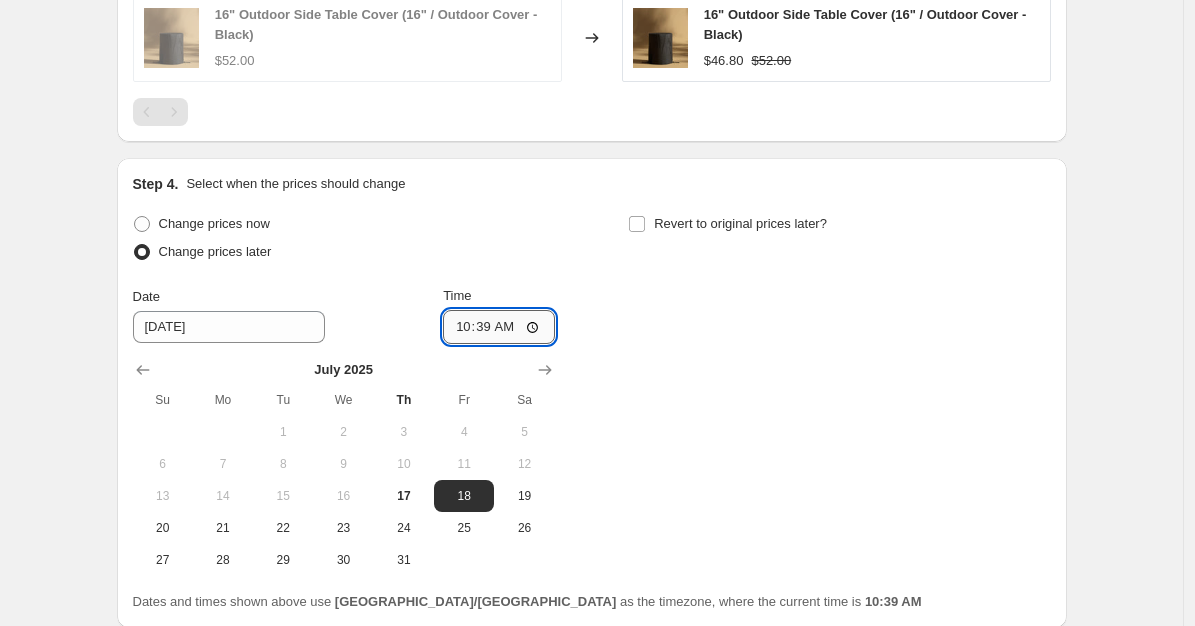 click on "10:39" at bounding box center [499, 327] 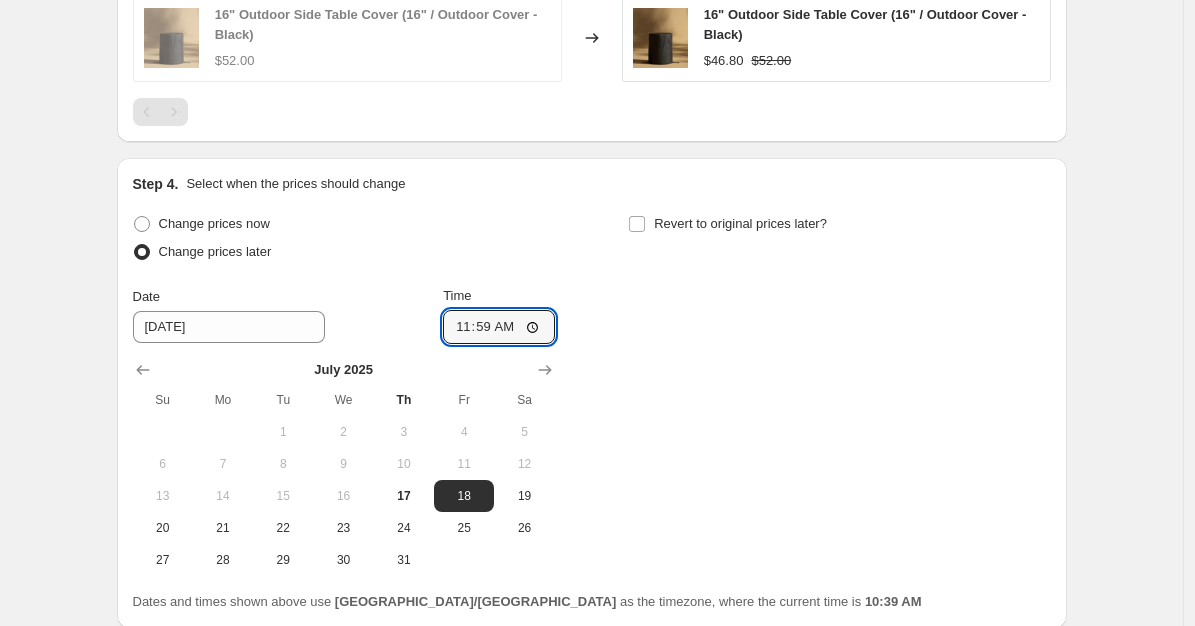type on "23:59" 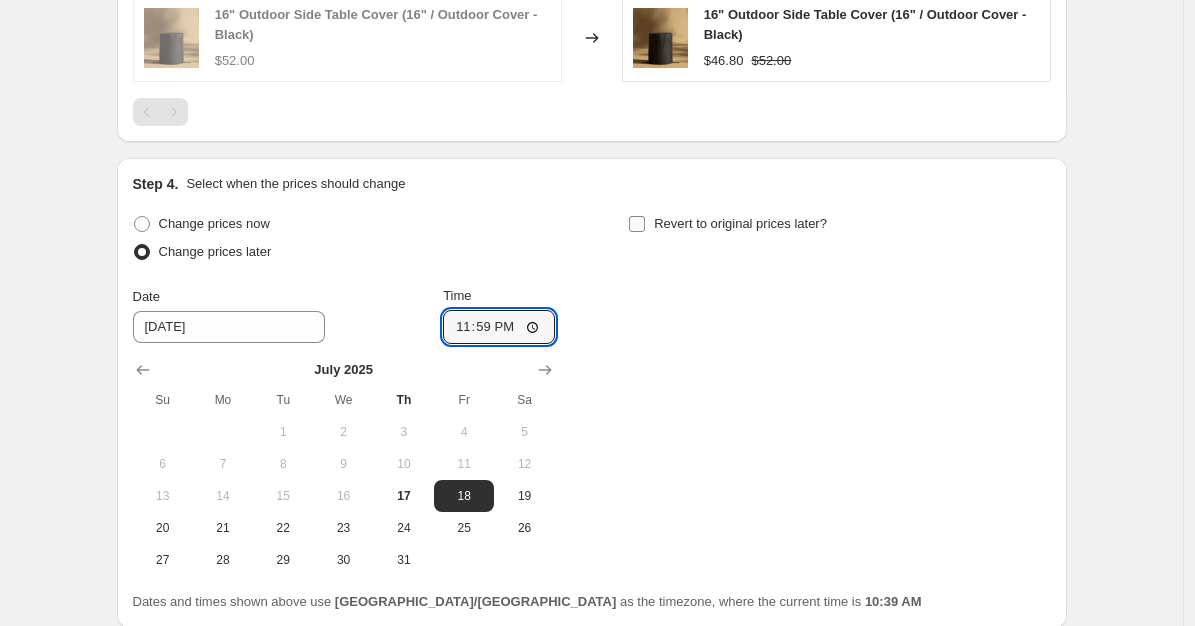 click on "Revert to original prices later?" at bounding box center (637, 224) 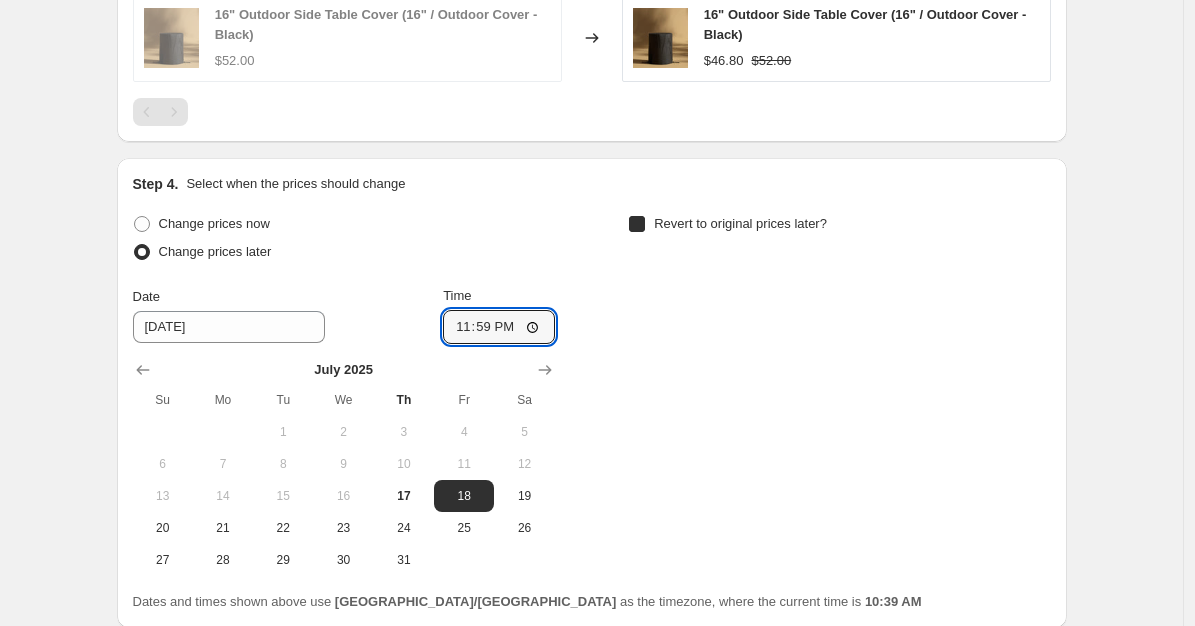 checkbox on "true" 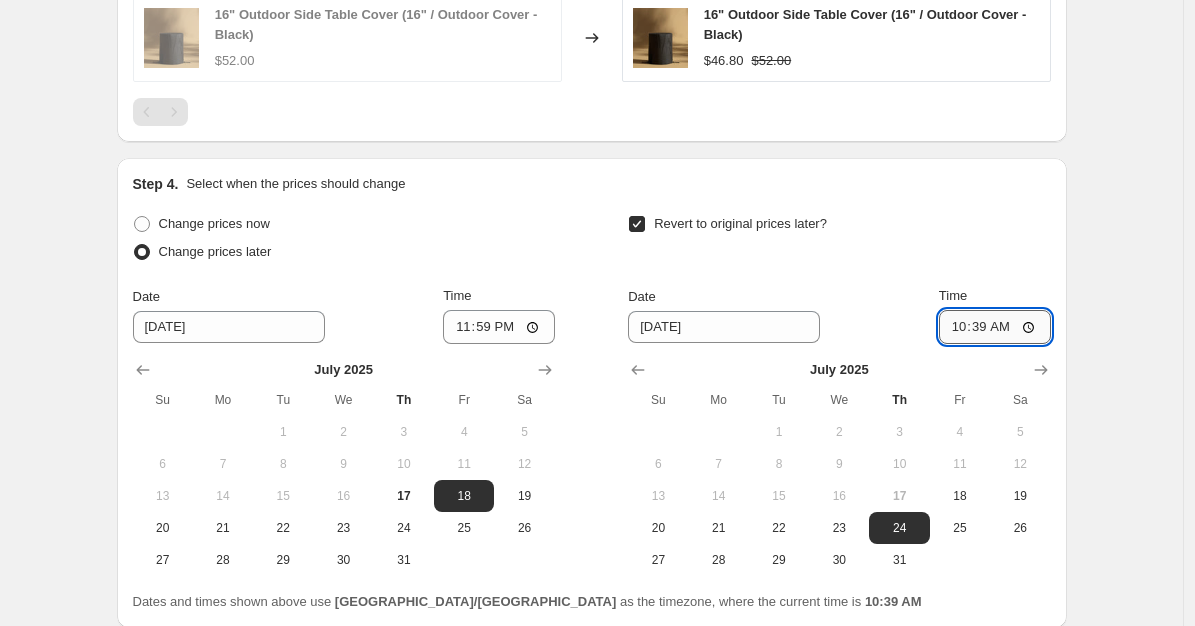 click on "10:39" at bounding box center [995, 327] 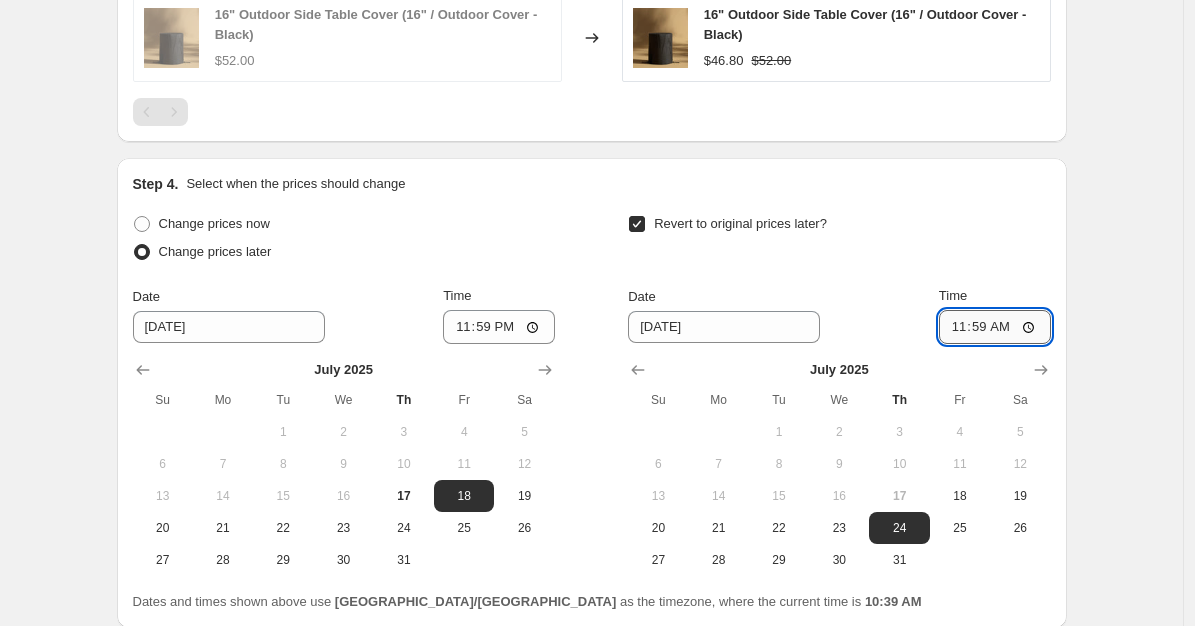type on "23:59" 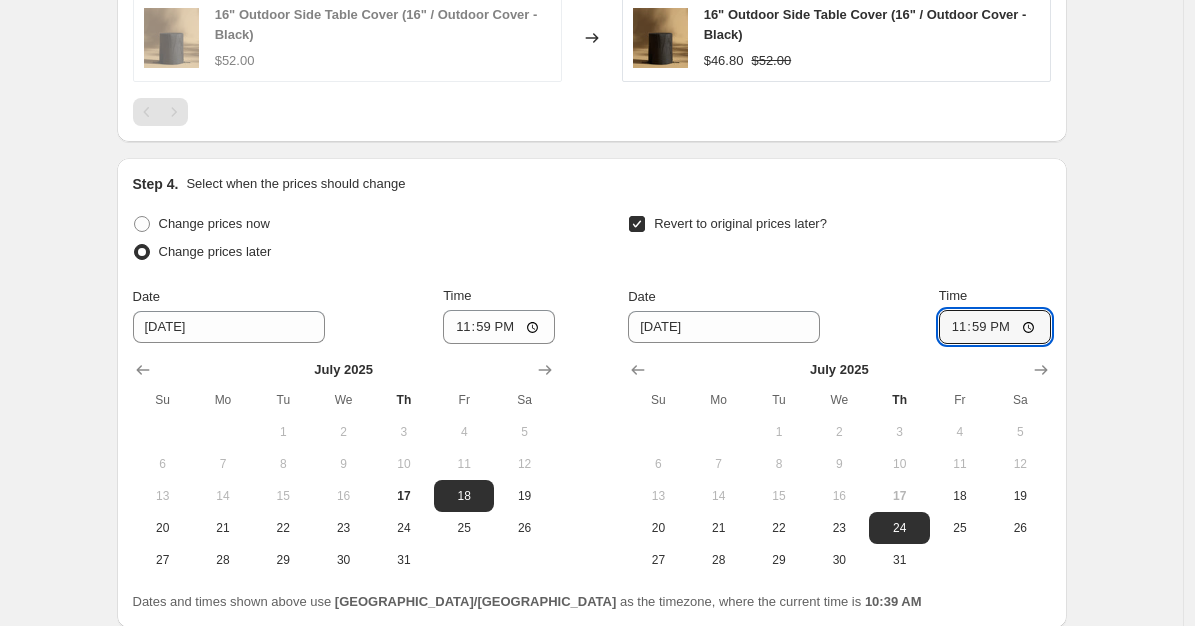 click on "Revert to original prices later?" at bounding box center (839, 240) 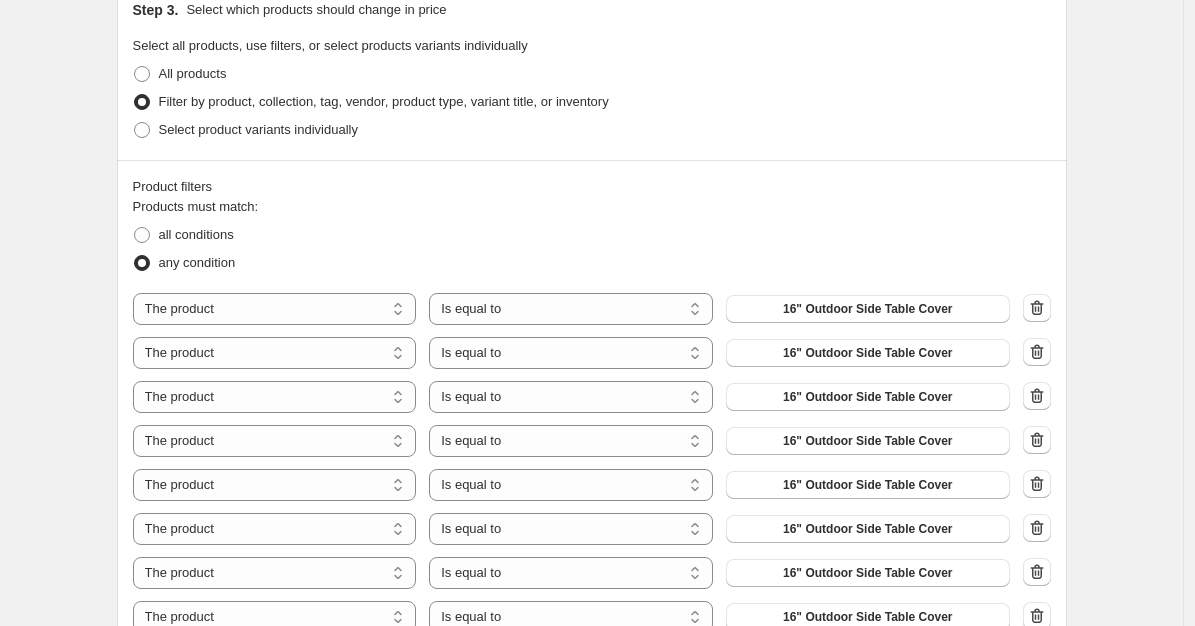 scroll, scrollTop: 894, scrollLeft: 0, axis: vertical 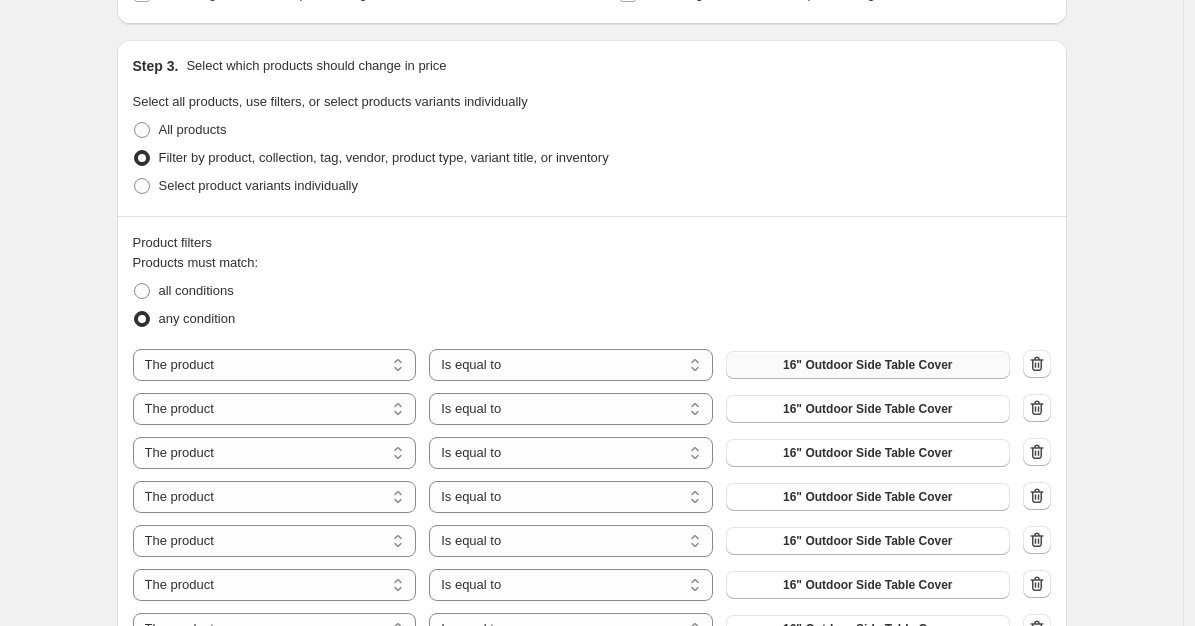 click on "16" Outdoor Side Table Cover" at bounding box center (868, 365) 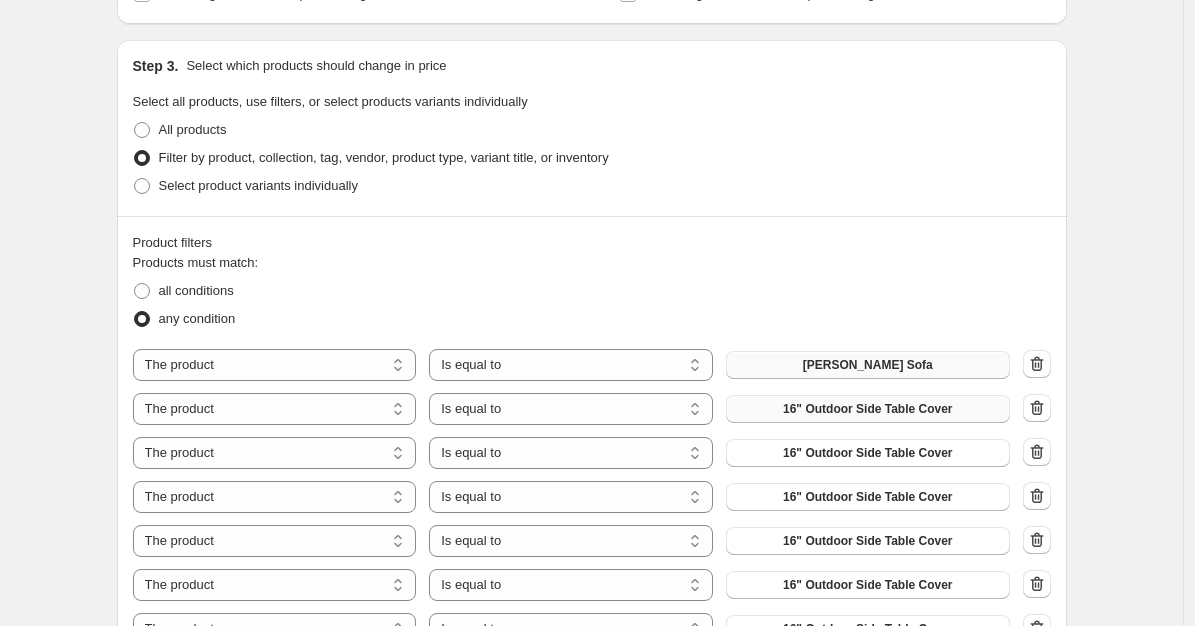 click on "16" Outdoor Side Table Cover" at bounding box center (868, 409) 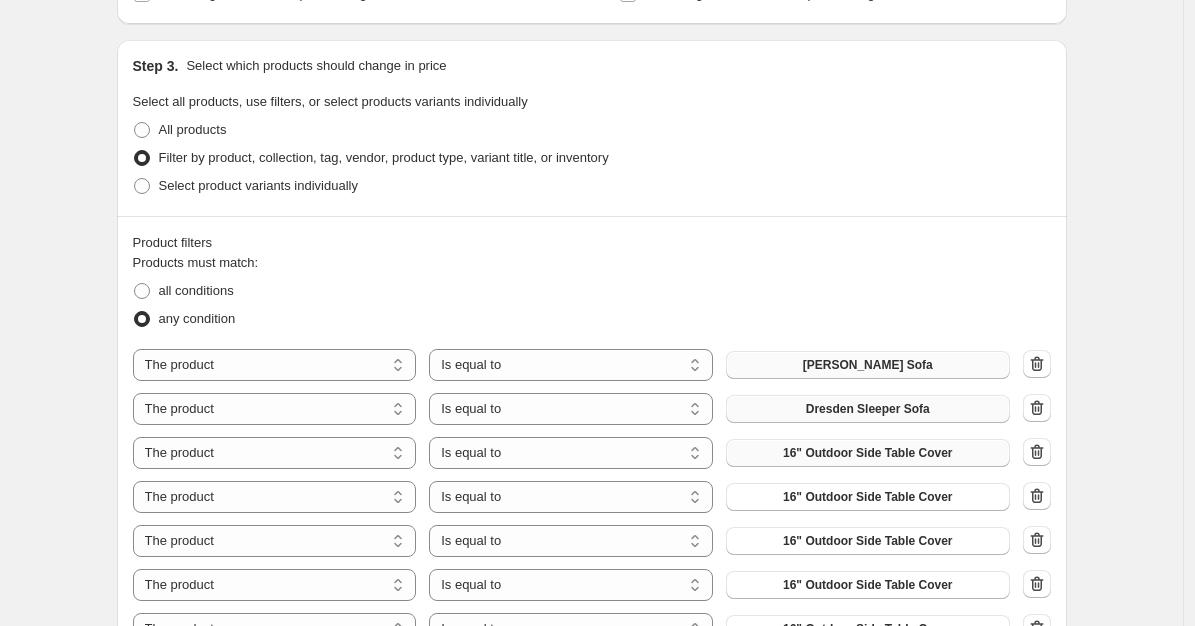 click on "16" Outdoor Side Table Cover" at bounding box center (868, 453) 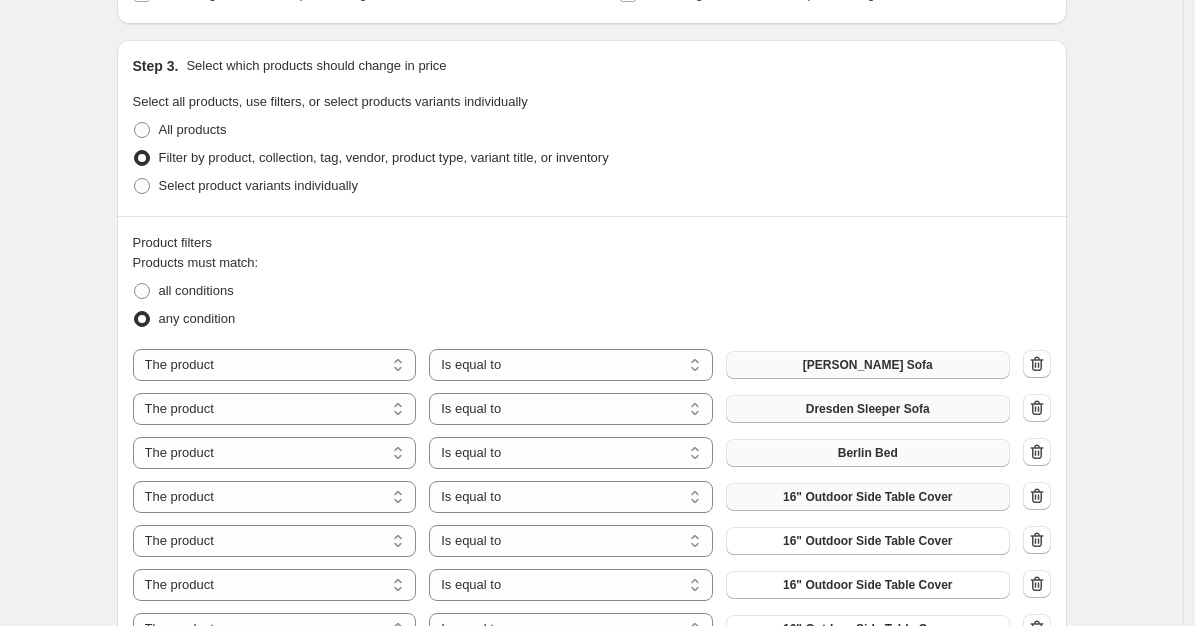 click on "16" Outdoor Side Table Cover" at bounding box center [868, 497] 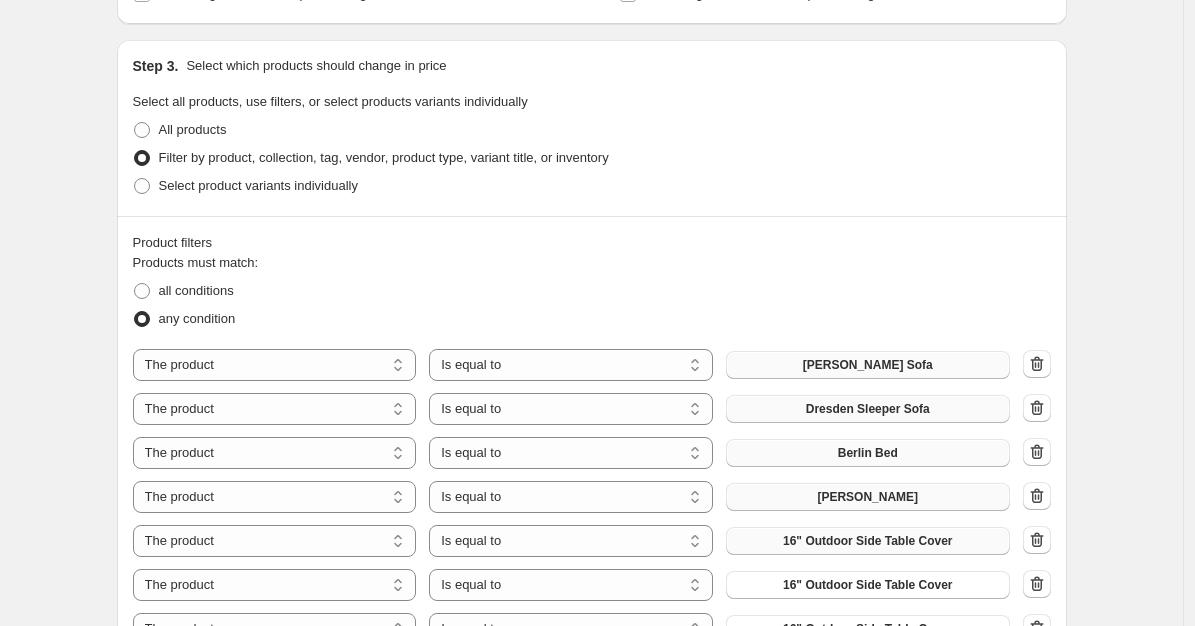 click on "16" Outdoor Side Table Cover" at bounding box center [868, 541] 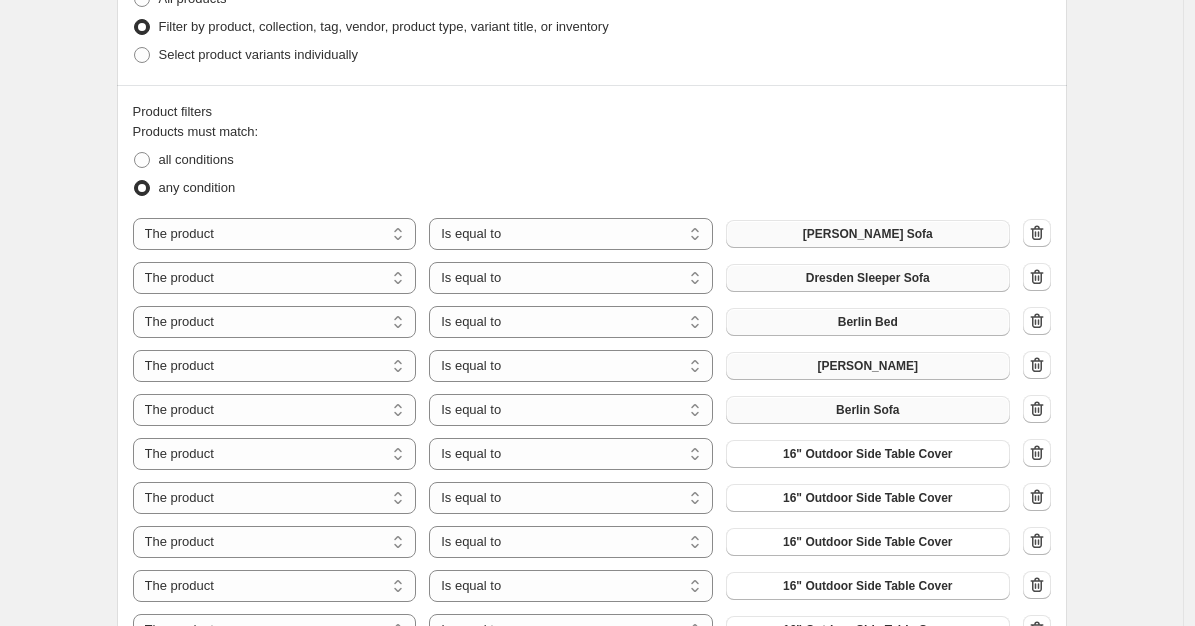 scroll, scrollTop: 1067, scrollLeft: 0, axis: vertical 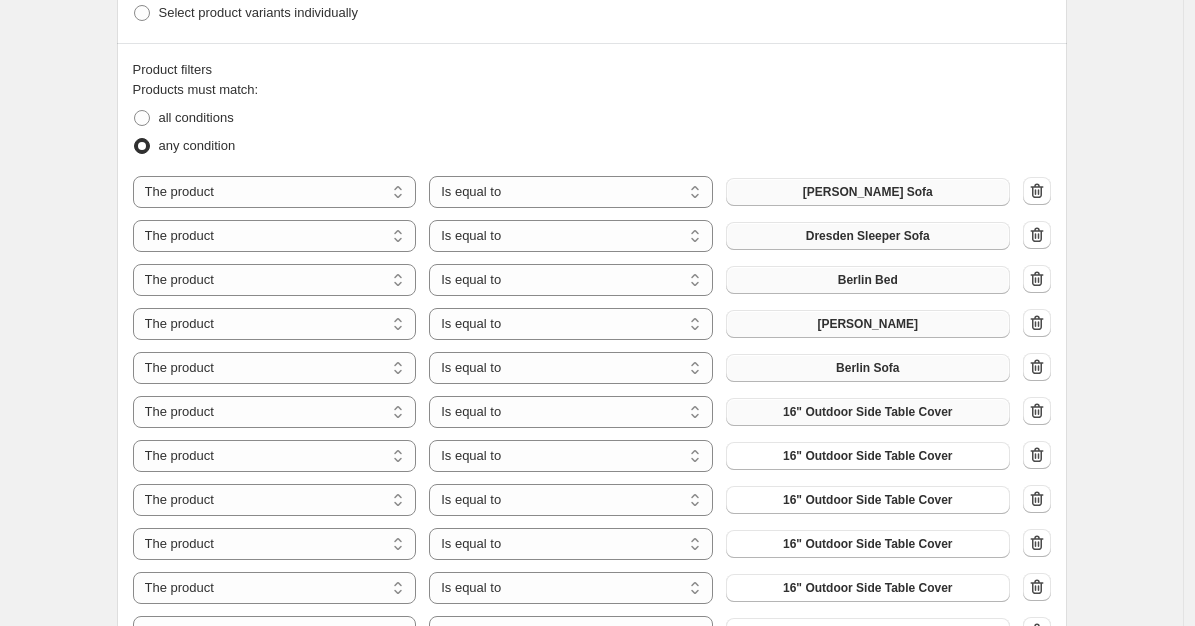 click on "16" Outdoor Side Table Cover" at bounding box center [868, 412] 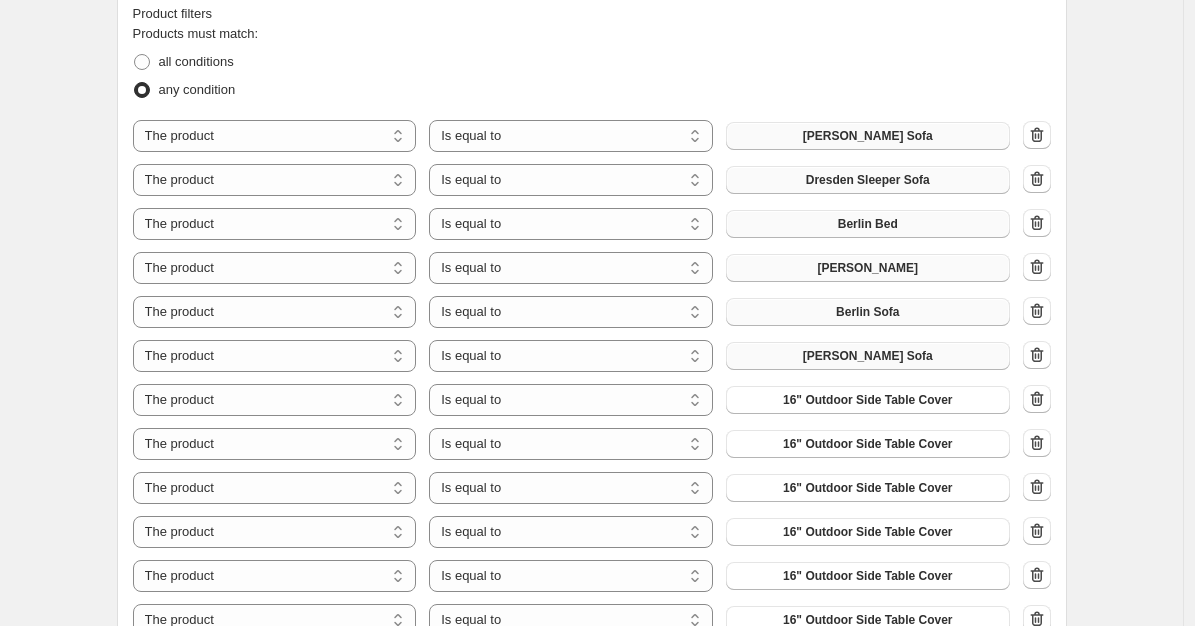 scroll, scrollTop: 1136, scrollLeft: 0, axis: vertical 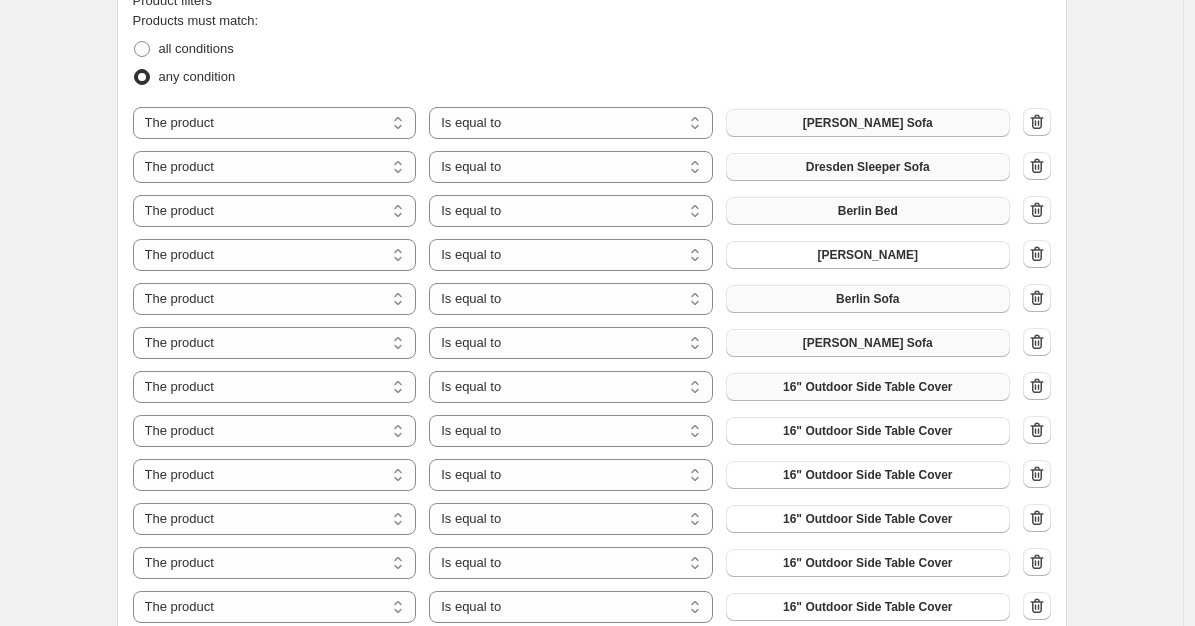 click on "16" Outdoor Side Table Cover" at bounding box center [868, 387] 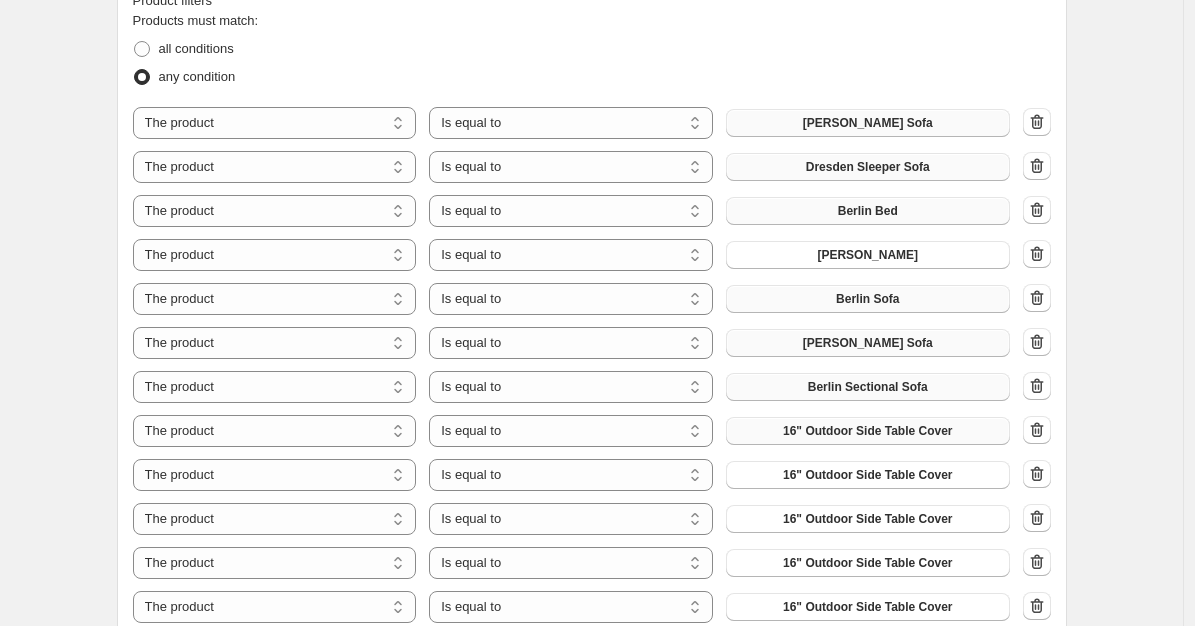 click on "16" Outdoor Side Table Cover" at bounding box center [868, 431] 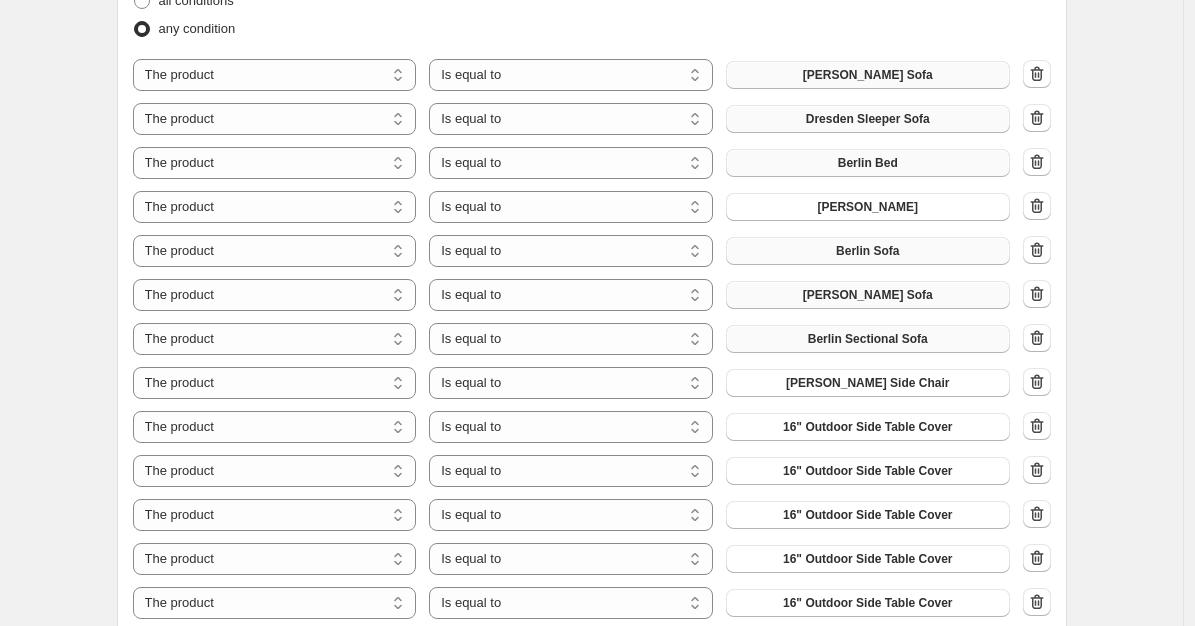 scroll, scrollTop: 1207, scrollLeft: 0, axis: vertical 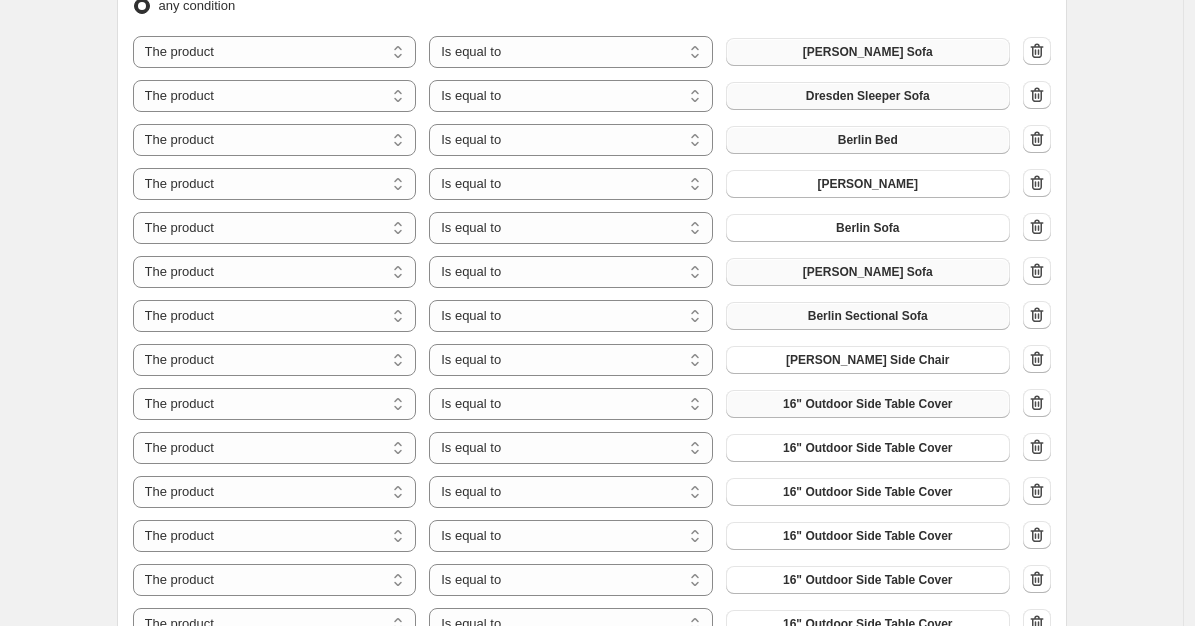 click on "16" Outdoor Side Table Cover" at bounding box center (868, 404) 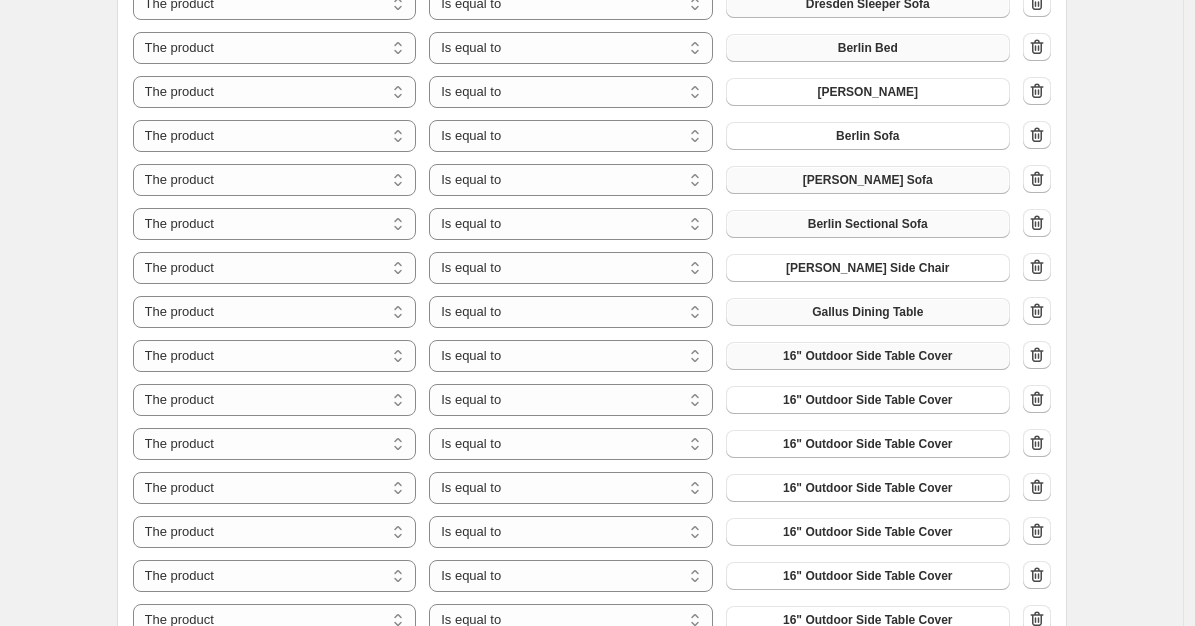 scroll, scrollTop: 1315, scrollLeft: 0, axis: vertical 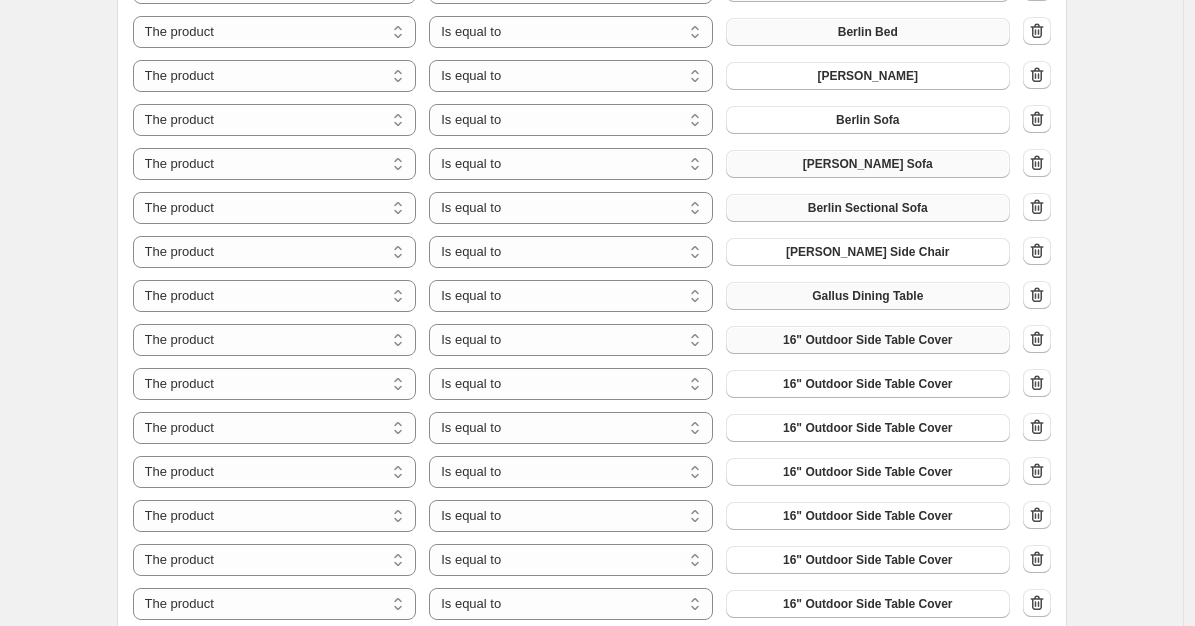 click on "16" Outdoor Side Table Cover" at bounding box center [868, 340] 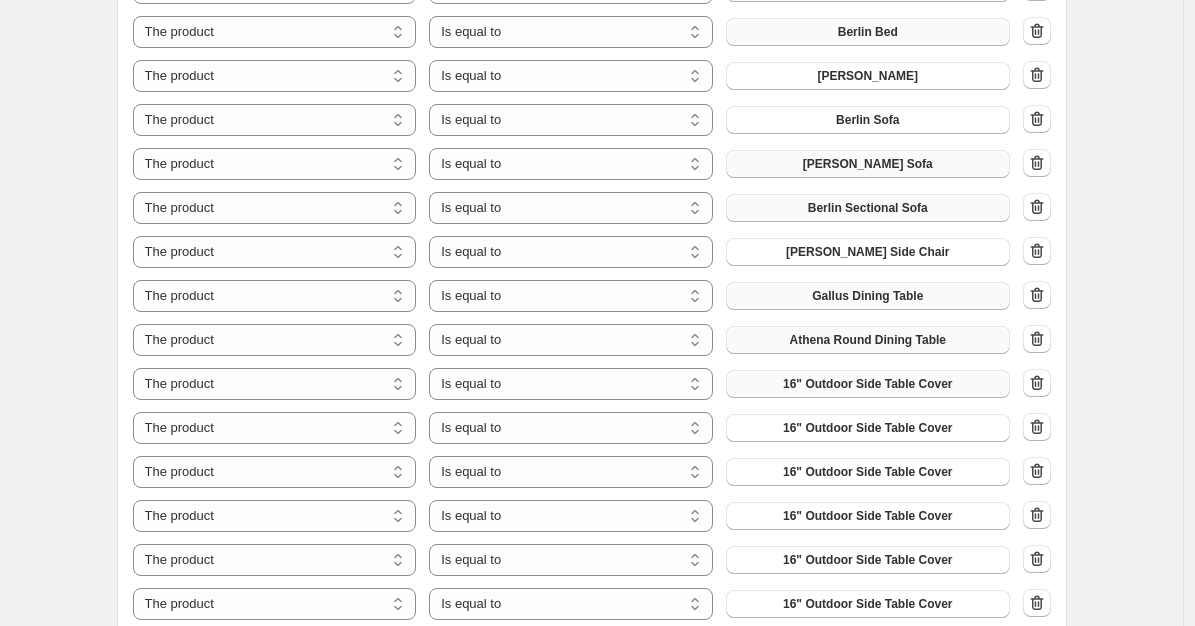 click on "16" Outdoor Side Table Cover" at bounding box center [868, 384] 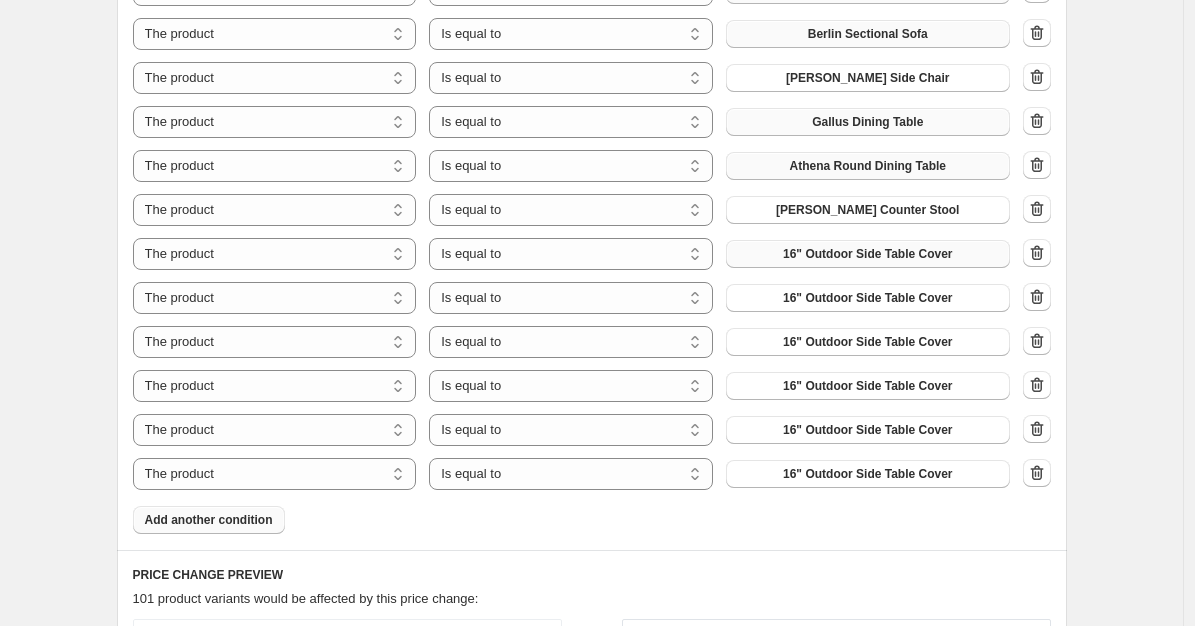 scroll, scrollTop: 1494, scrollLeft: 0, axis: vertical 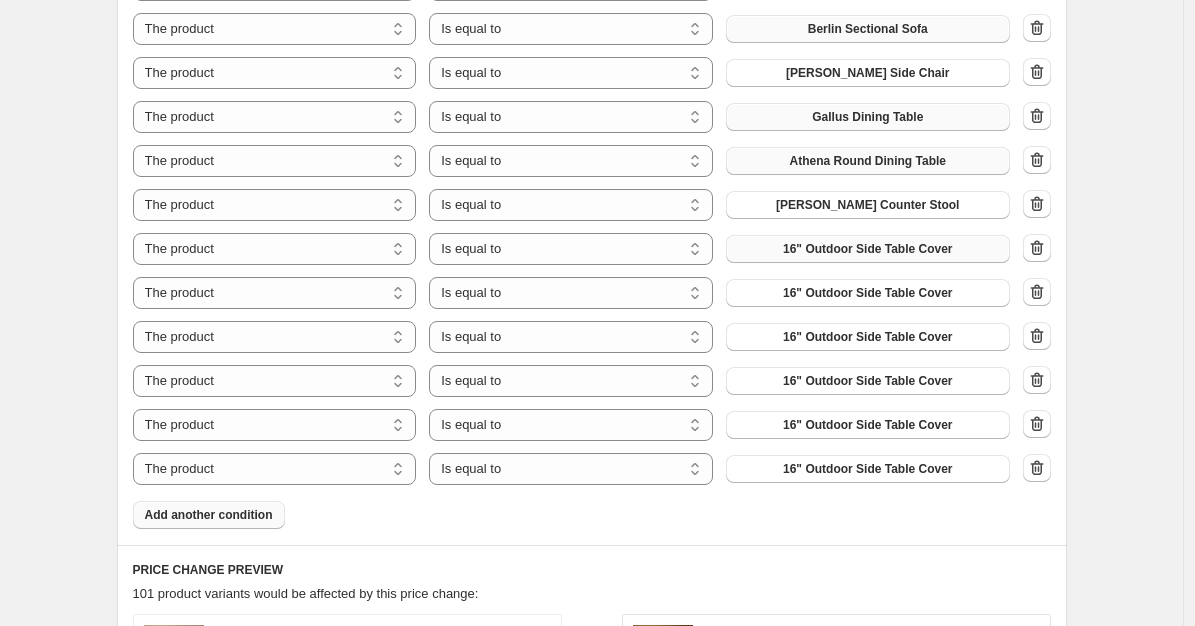 click on "16" Outdoor Side Table Cover" at bounding box center (868, 249) 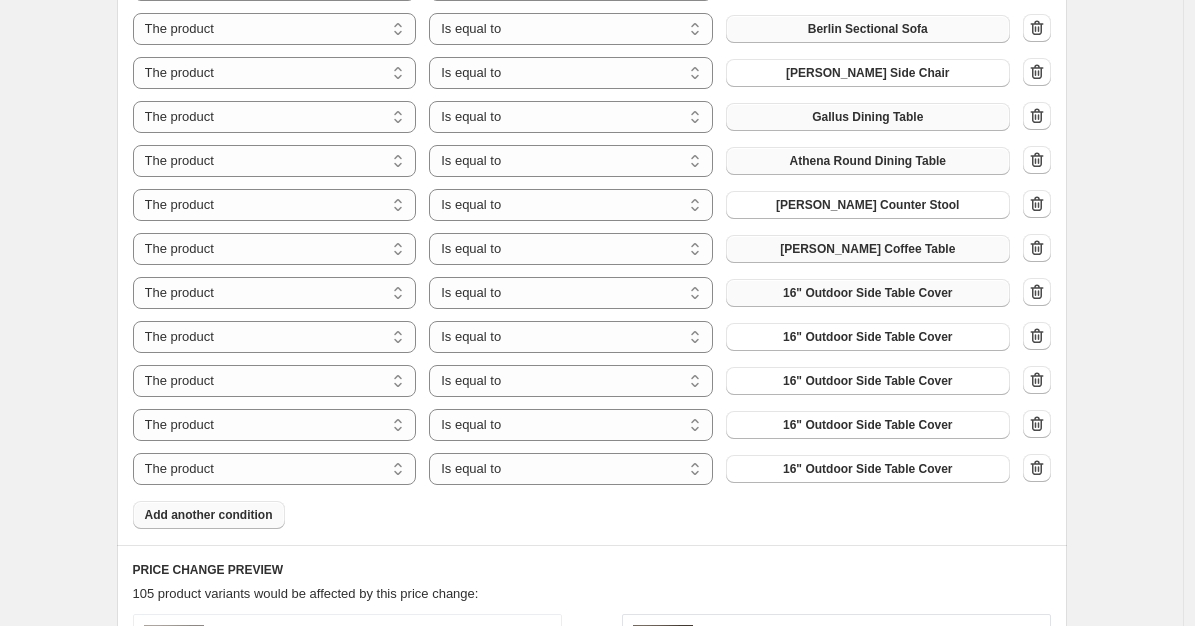 click on "16" Outdoor Side Table Cover" at bounding box center (868, 293) 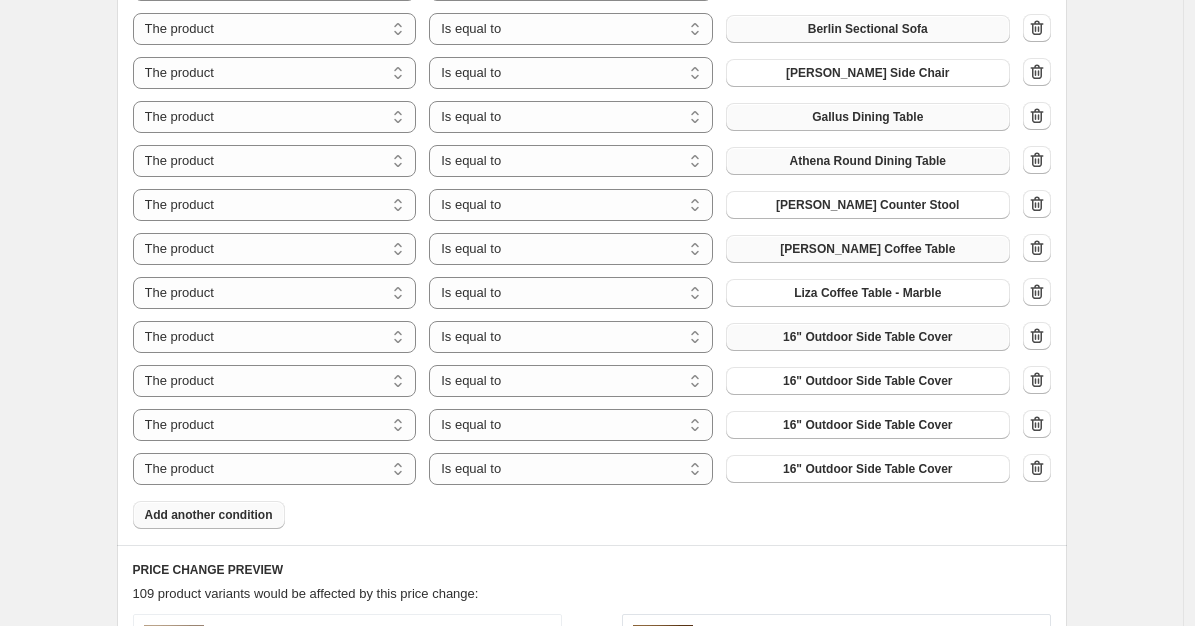 click on "16" Outdoor Side Table Cover" at bounding box center (868, 337) 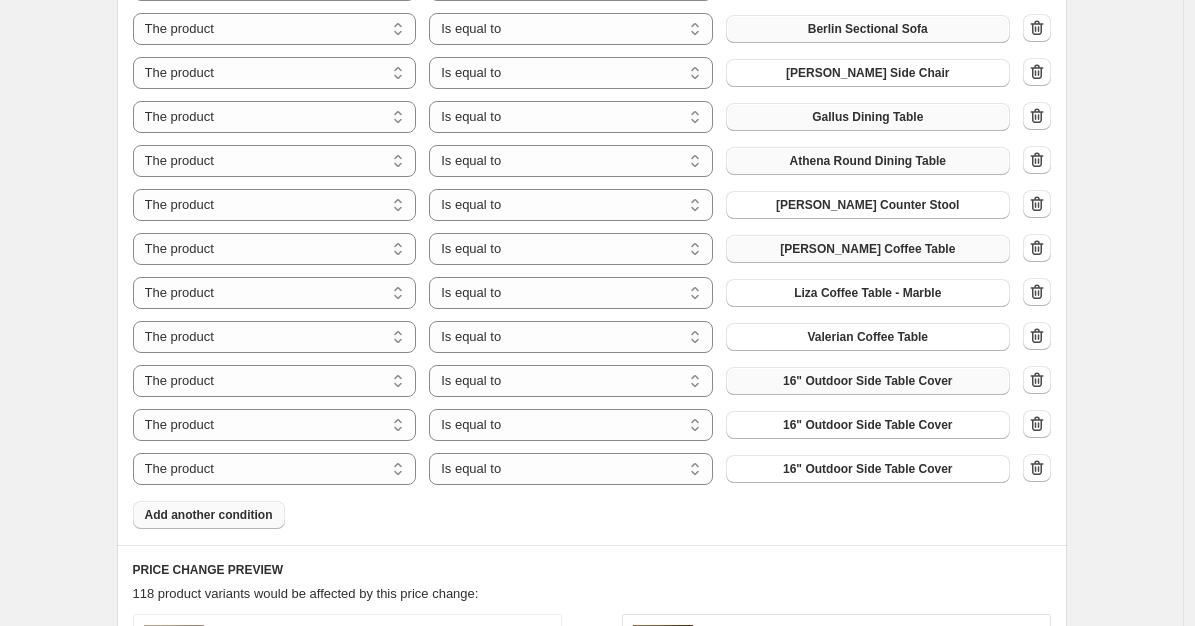 click on "16" Outdoor Side Table Cover" at bounding box center (868, 381) 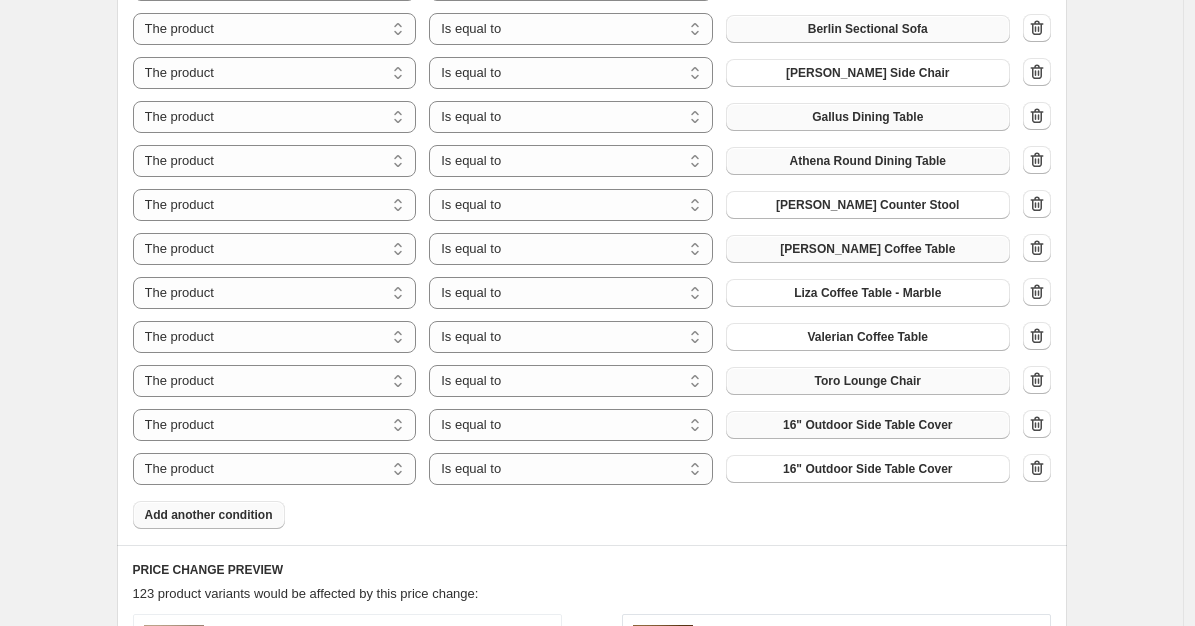click on "16" Outdoor Side Table Cover" at bounding box center (868, 425) 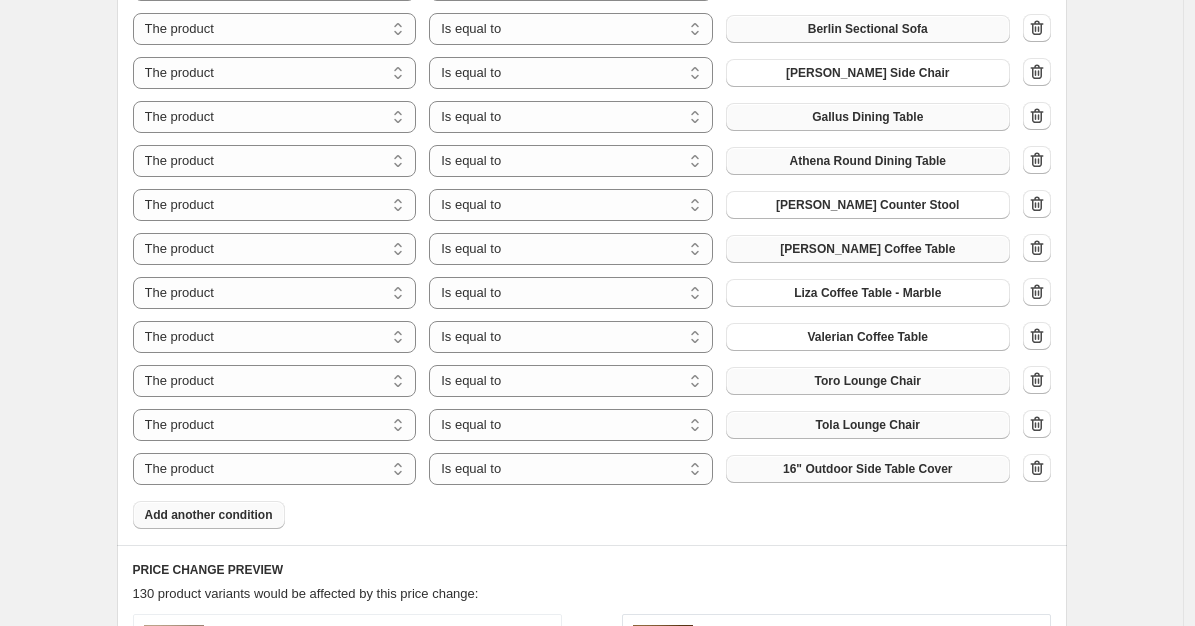 click on "16" Outdoor Side Table Cover" at bounding box center (868, 469) 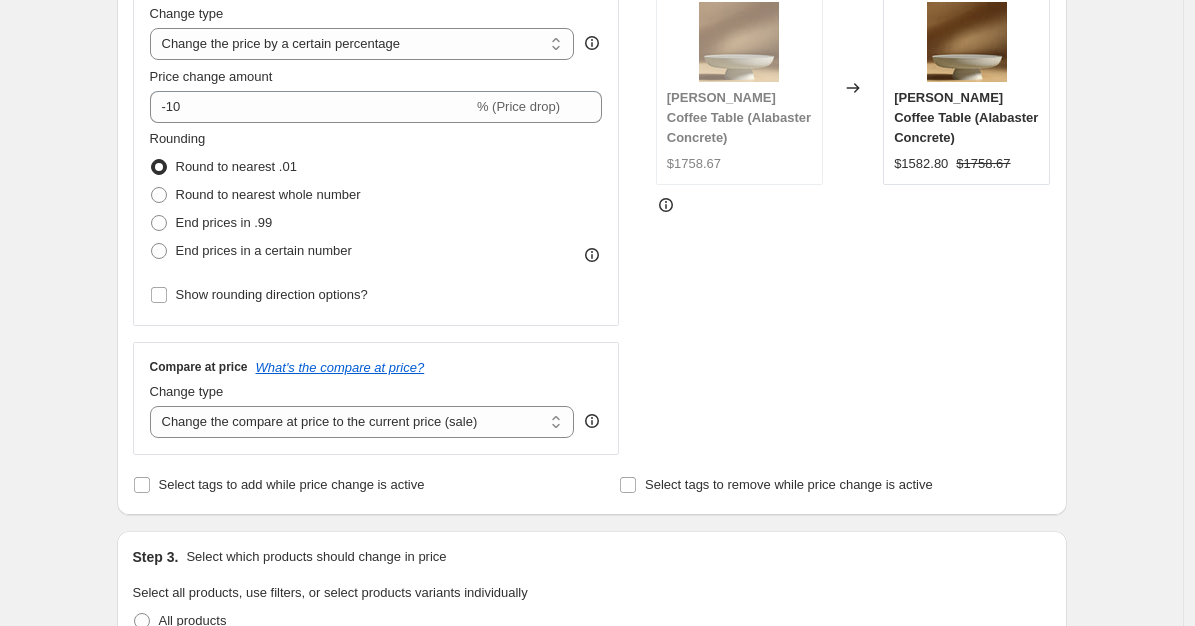 scroll, scrollTop: 407, scrollLeft: 0, axis: vertical 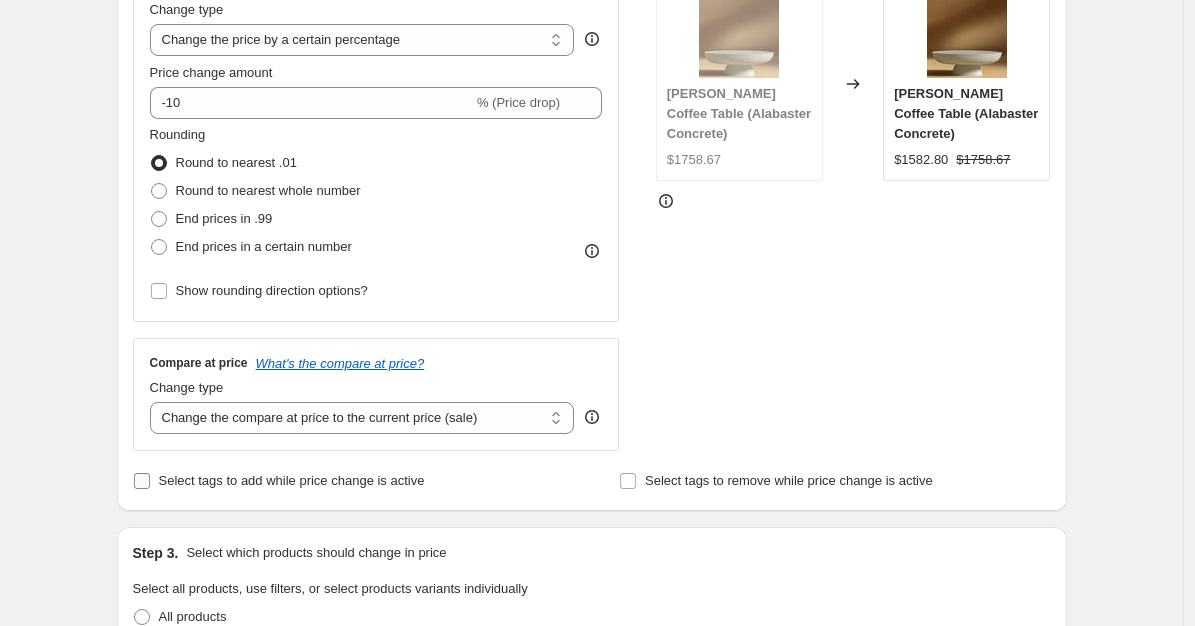 click on "Select tags to add while price change is active" at bounding box center (142, 481) 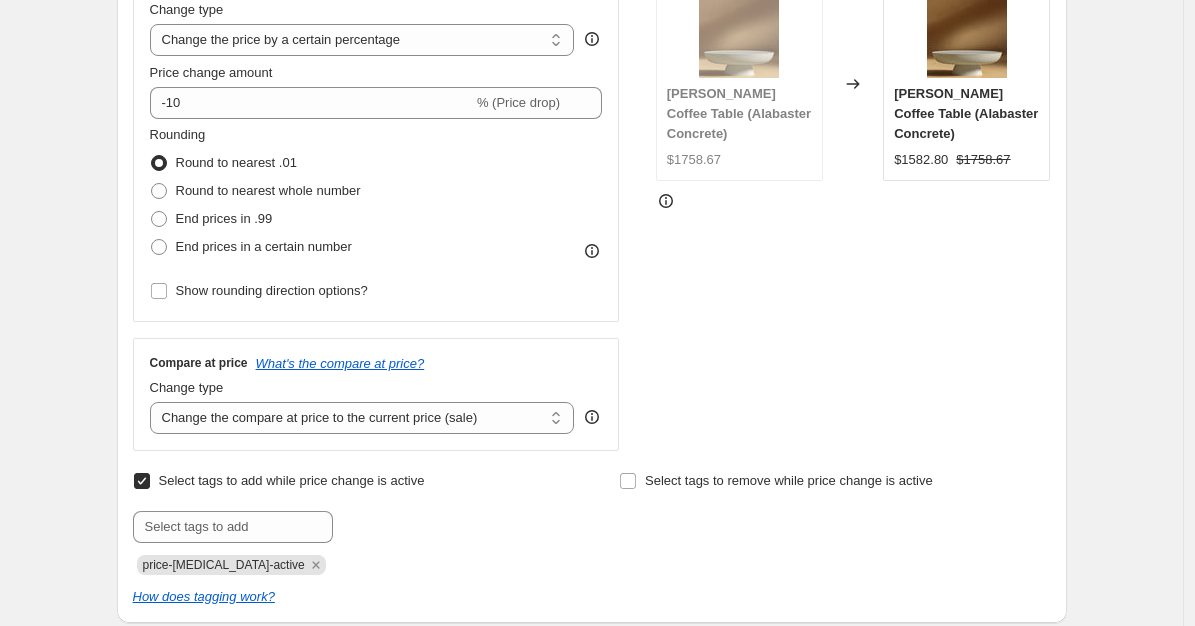 click on "Select tags to add while price change is active" at bounding box center [142, 481] 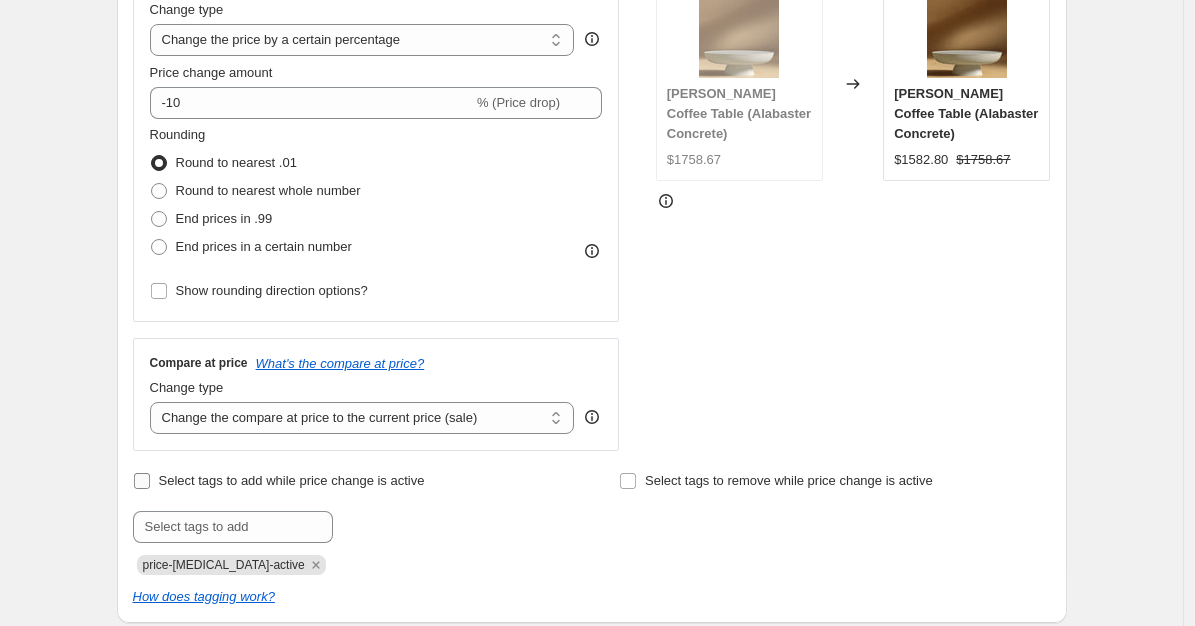 checkbox on "false" 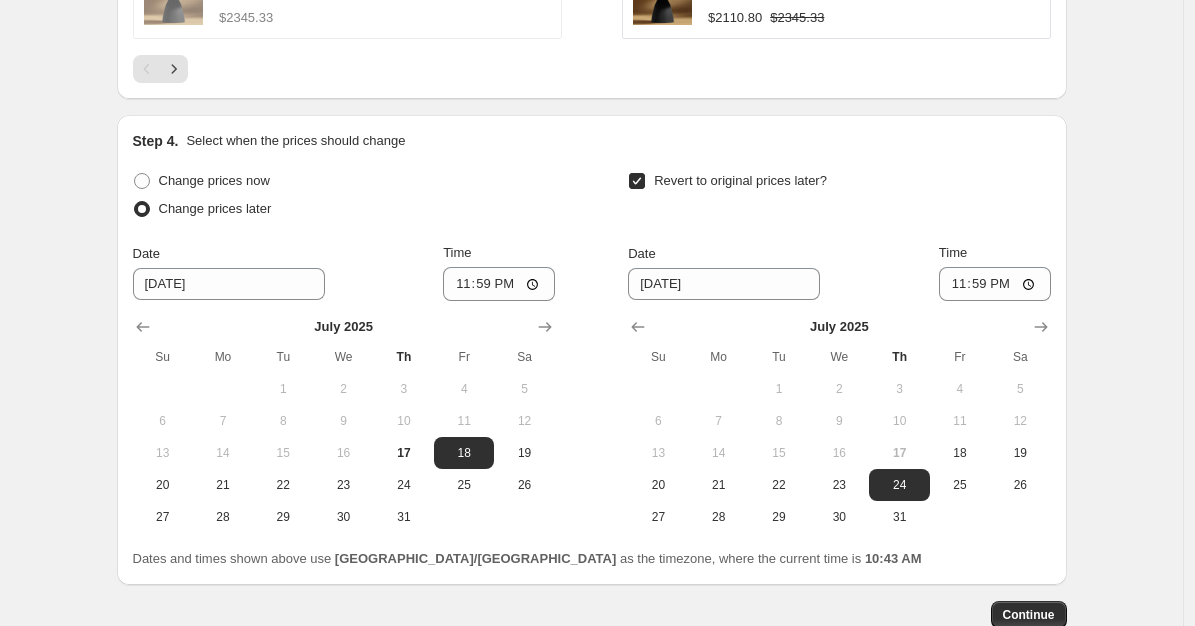 scroll, scrollTop: 2650, scrollLeft: 0, axis: vertical 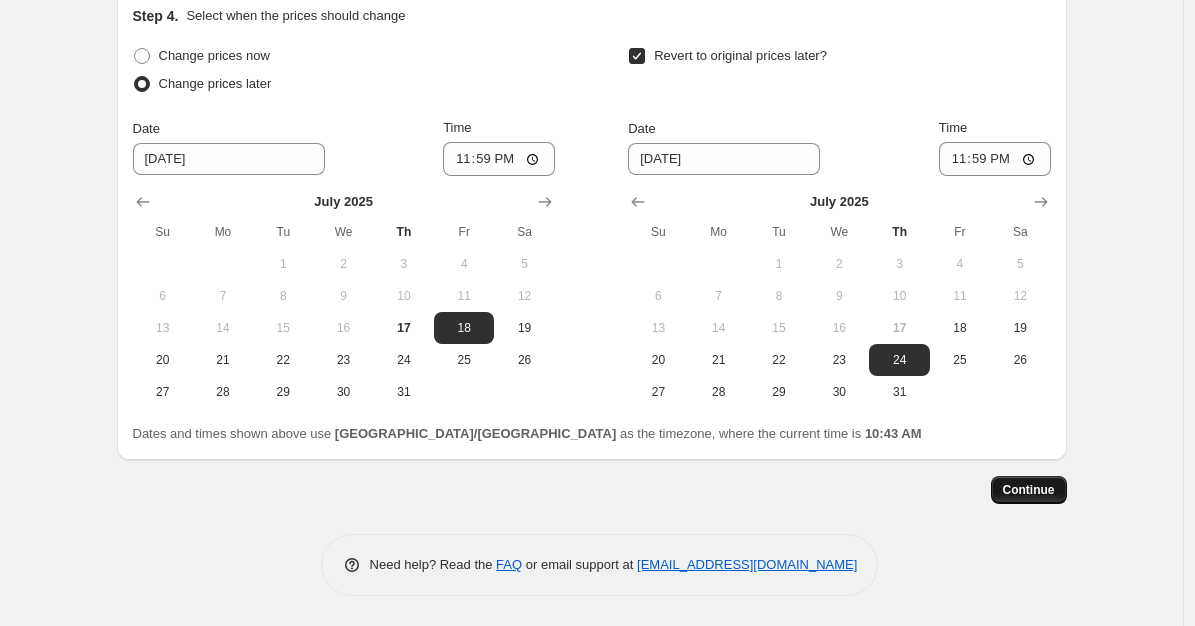 click on "Continue" at bounding box center (1029, 490) 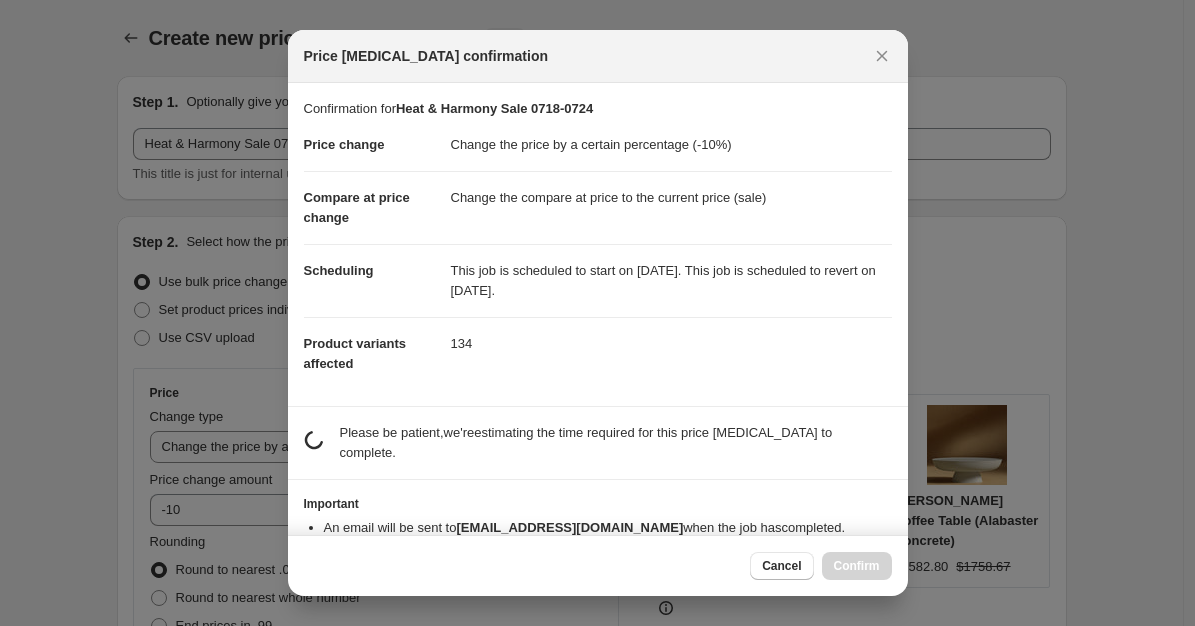 scroll, scrollTop: 2650, scrollLeft: 0, axis: vertical 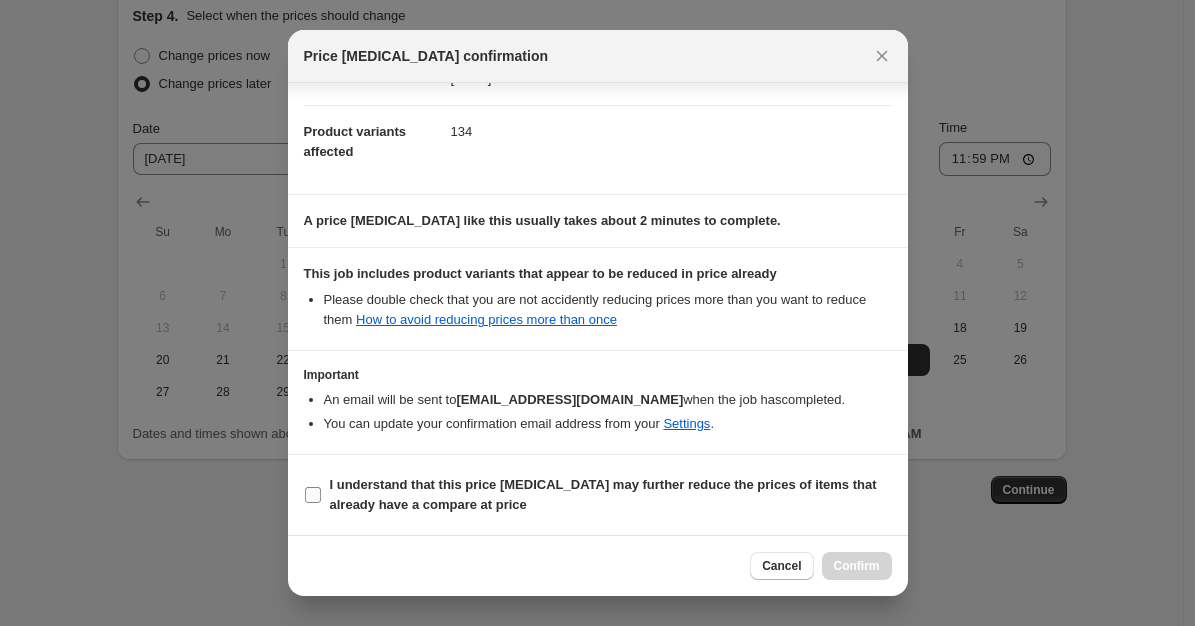click on "I understand that this price [MEDICAL_DATA] may further reduce the prices of items that already have a compare at price" at bounding box center [313, 495] 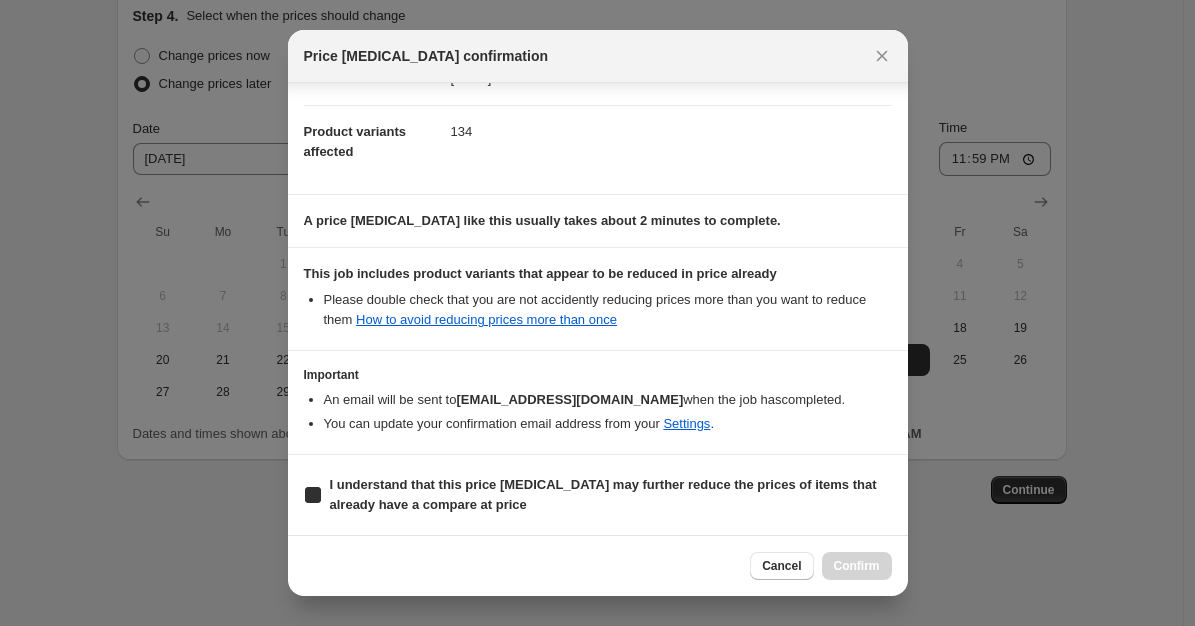checkbox on "true" 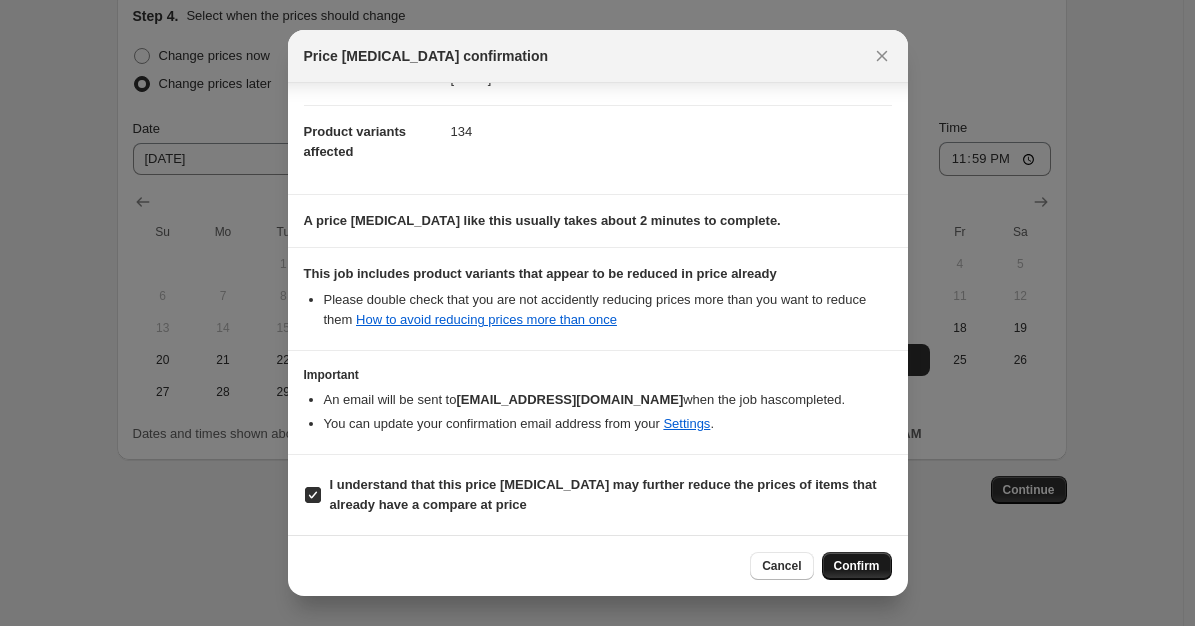 click on "Confirm" at bounding box center [857, 566] 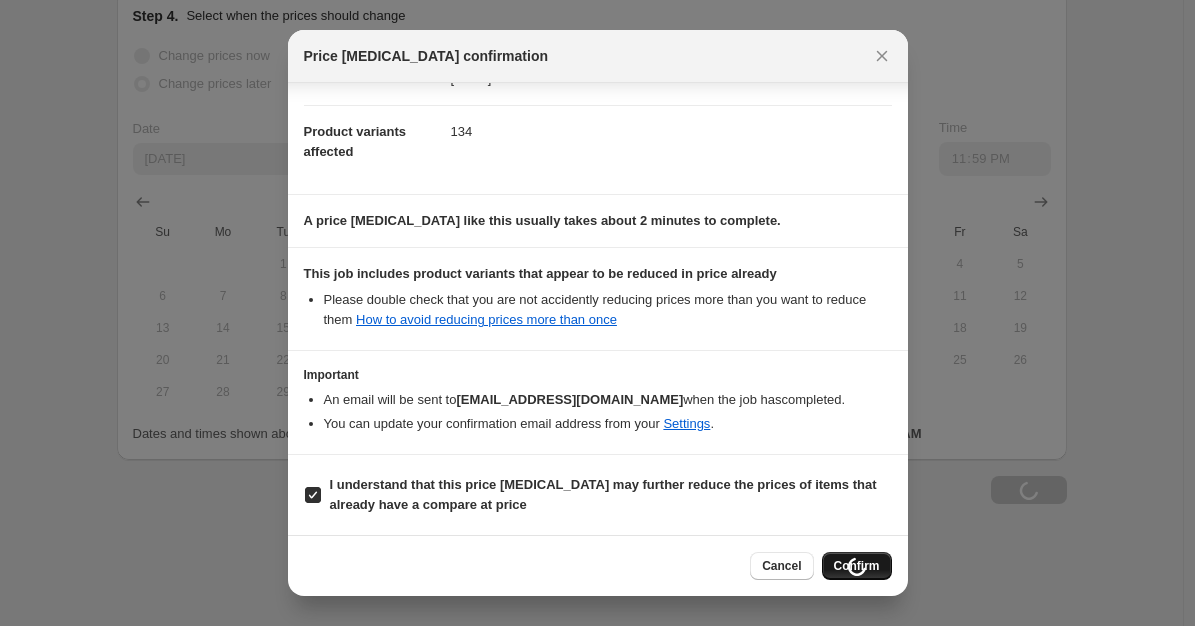 type on "Heat & Harmony Sale 0718-0724" 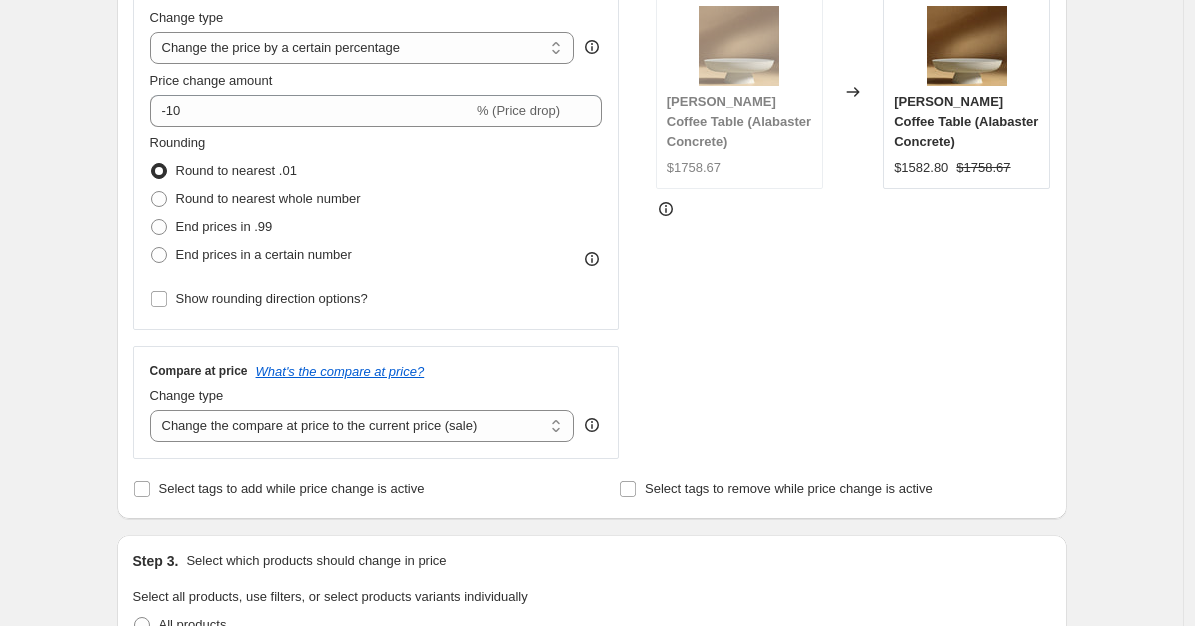 scroll, scrollTop: 0, scrollLeft: 0, axis: both 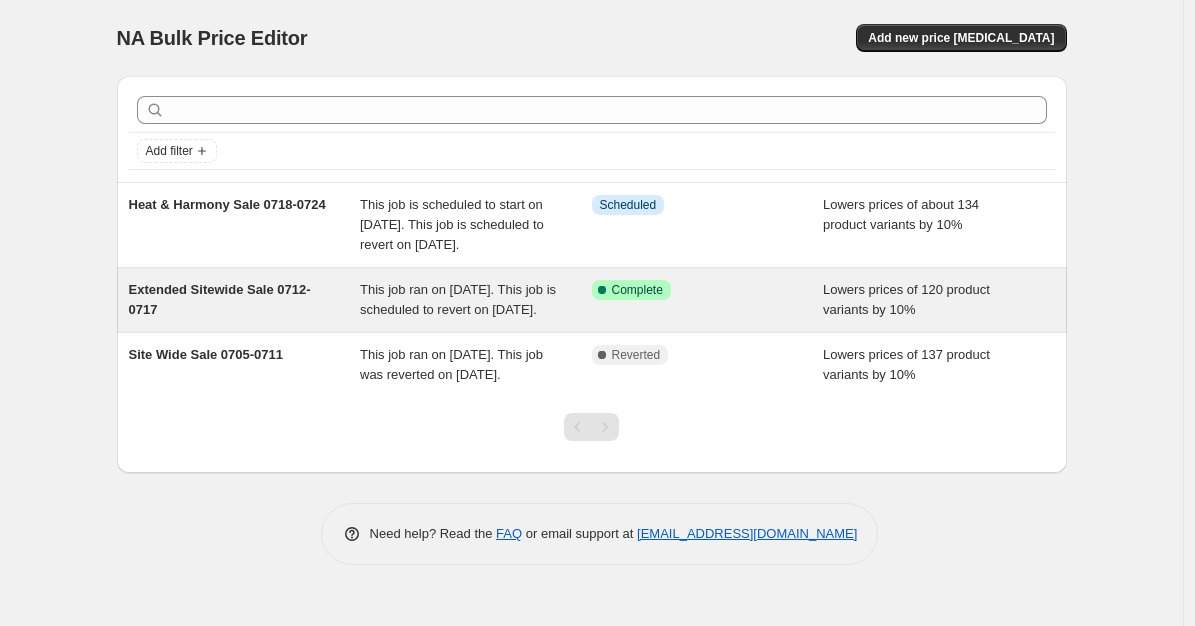 click on "Success Complete Complete" at bounding box center [708, 300] 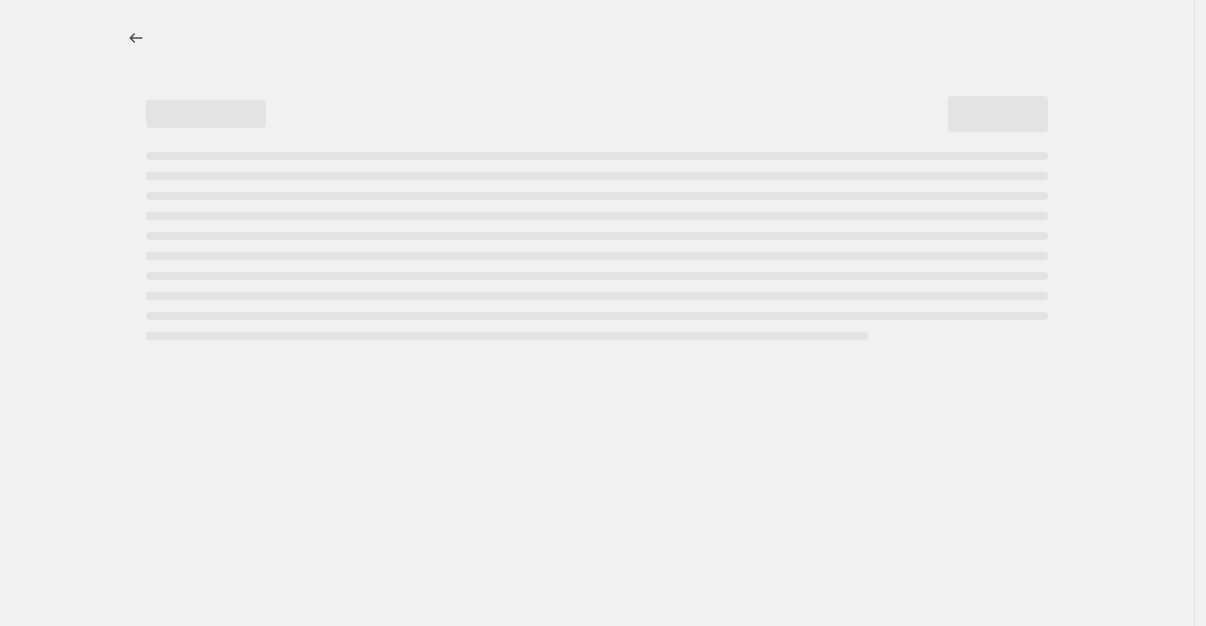 select on "percentage" 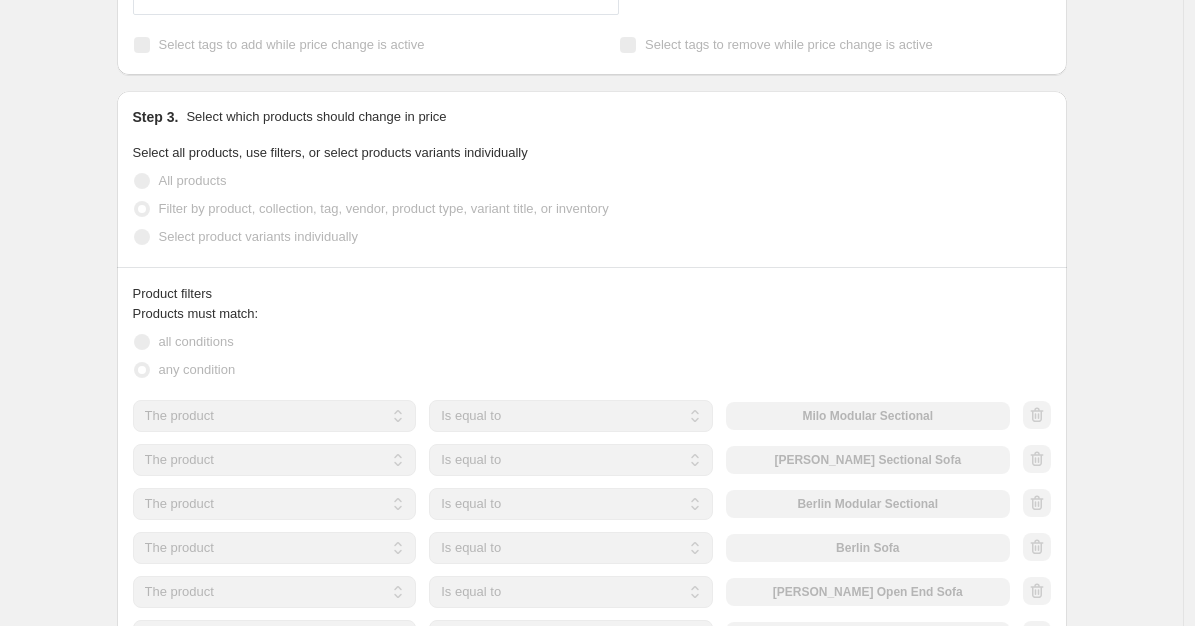 scroll, scrollTop: 1037, scrollLeft: 0, axis: vertical 